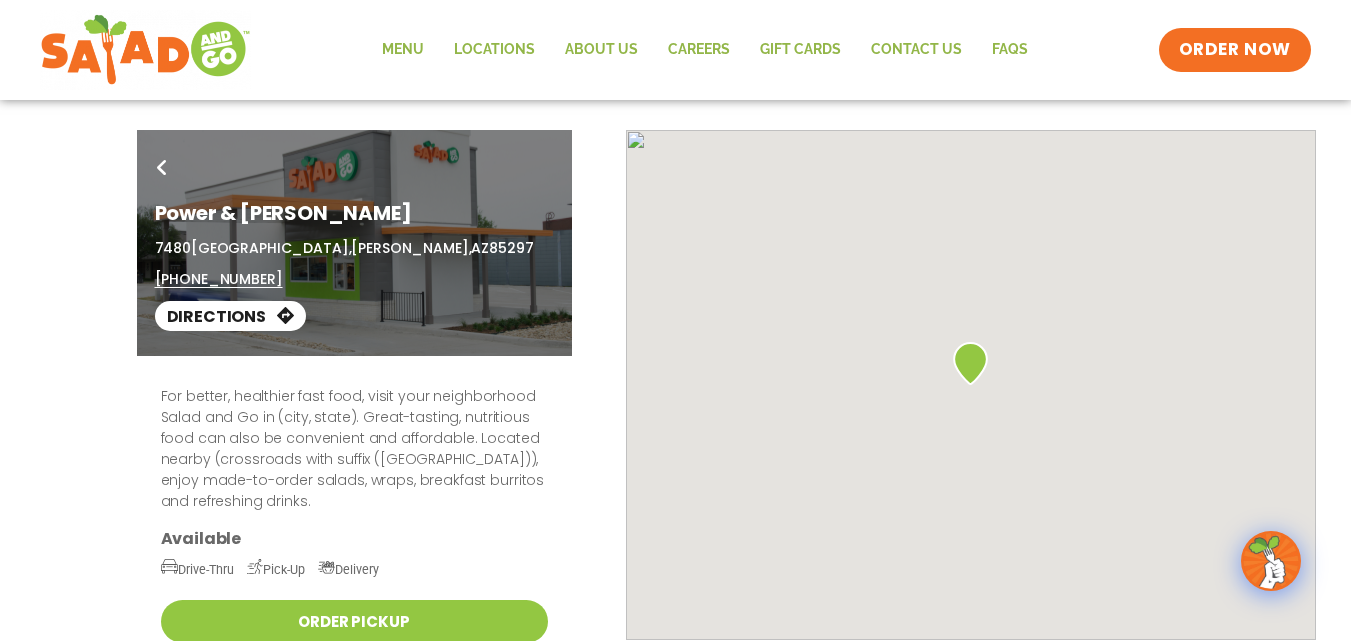 scroll, scrollTop: 0, scrollLeft: 0, axis: both 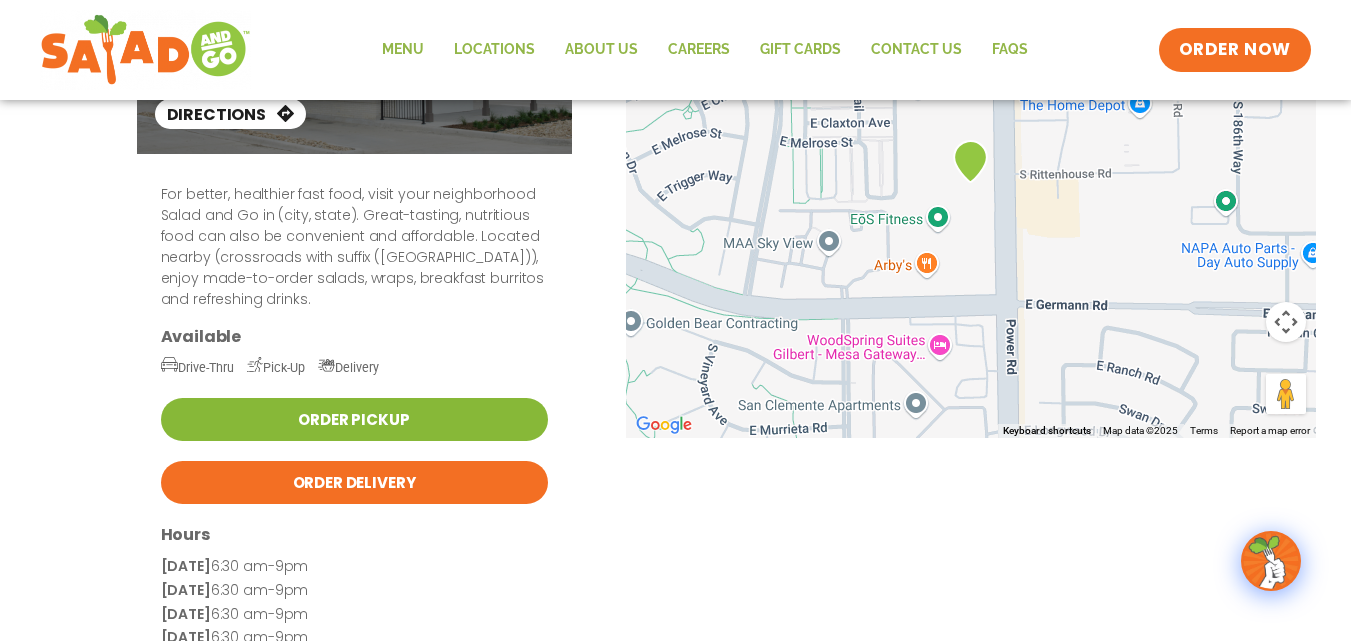 click on "Order Pickup" at bounding box center (354, 419) 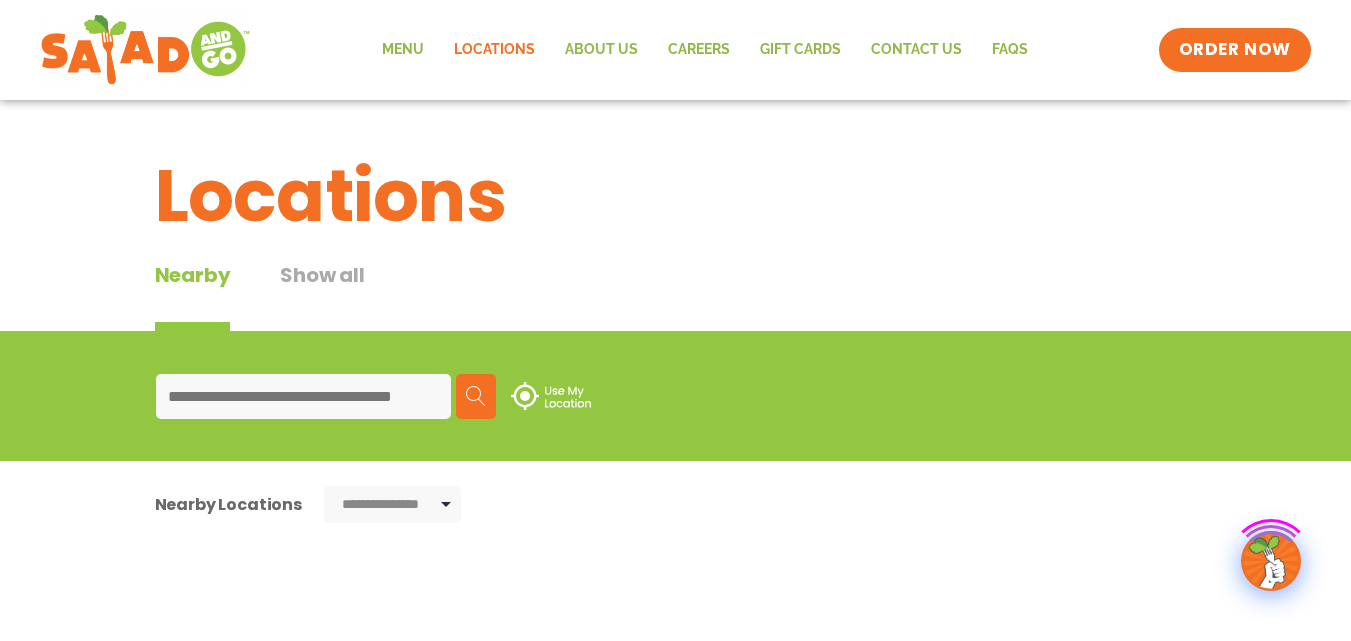 select on "*******" 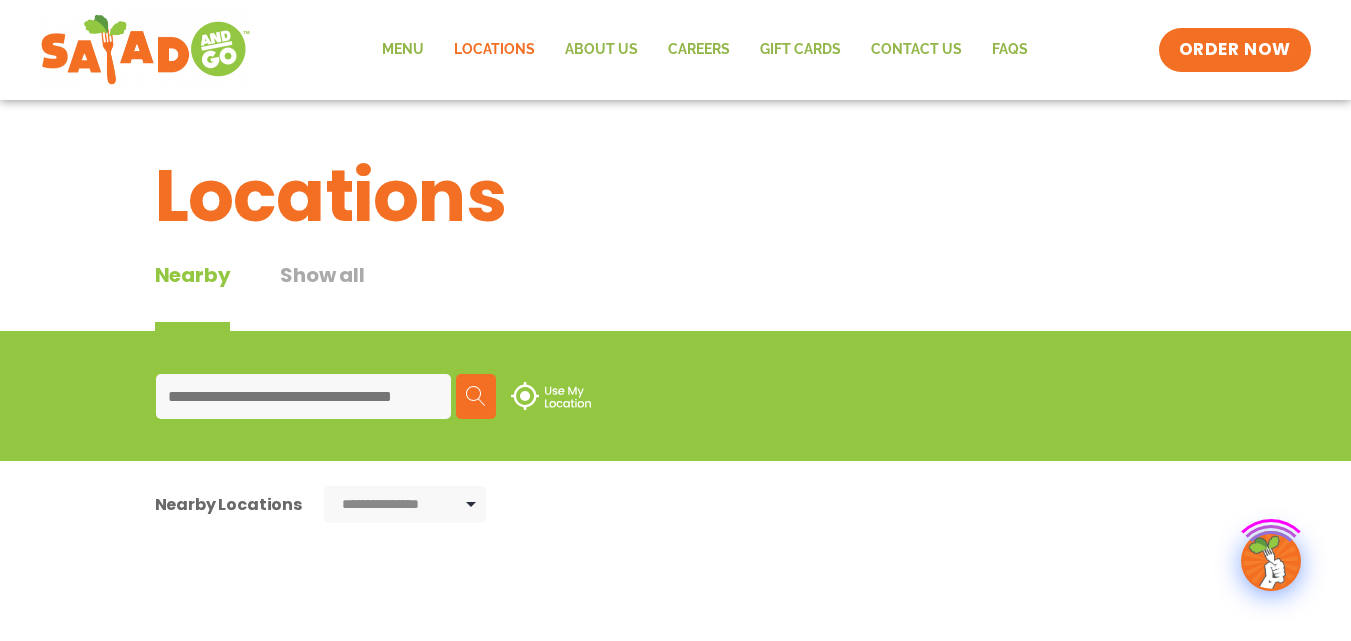 scroll, scrollTop: 411, scrollLeft: 0, axis: vertical 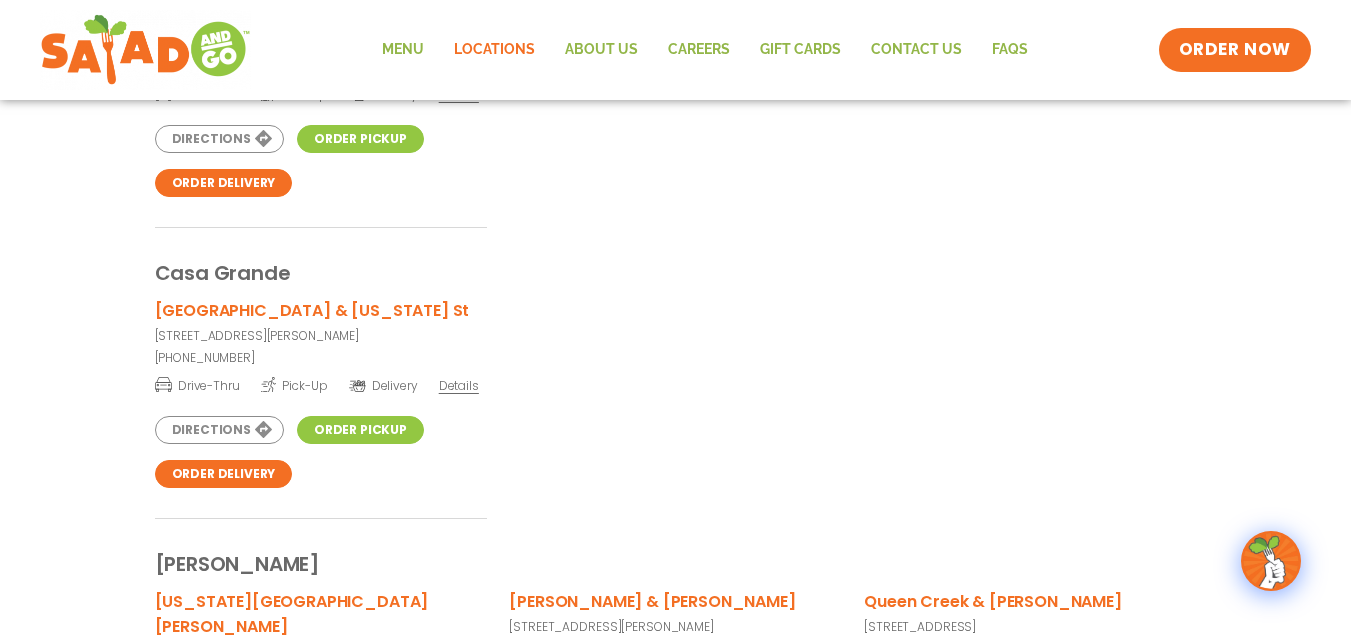 click on "Details" at bounding box center [459, 385] 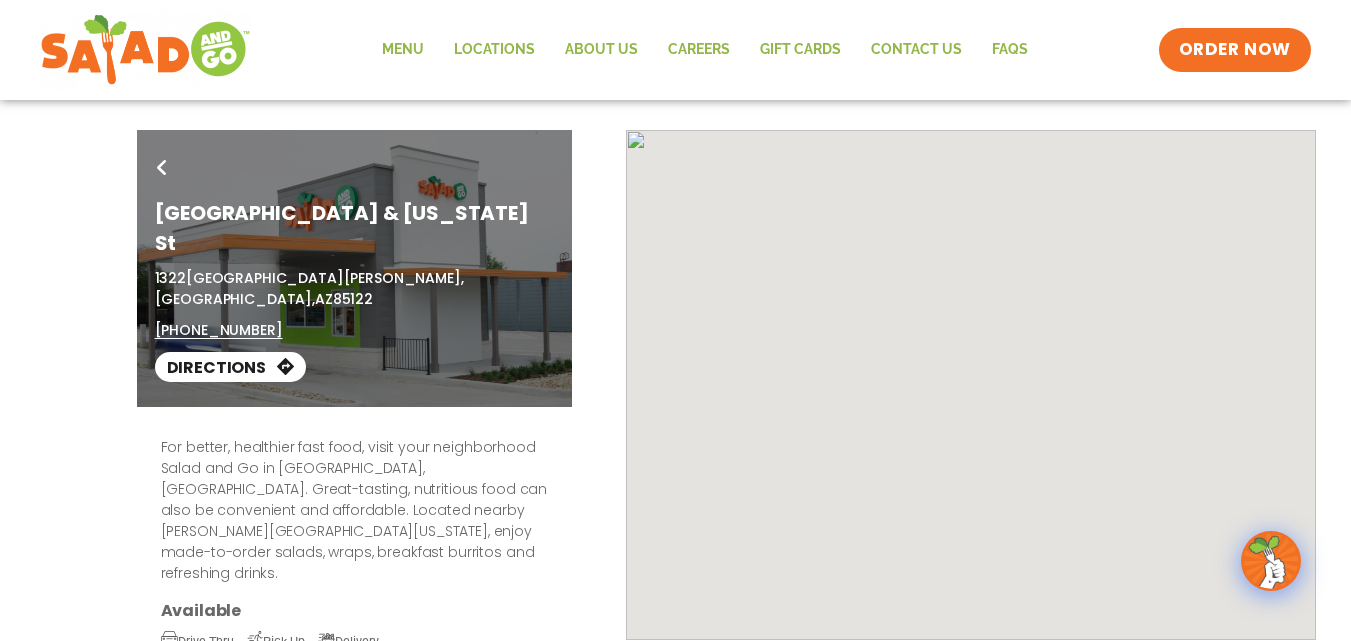 scroll, scrollTop: 362, scrollLeft: 0, axis: vertical 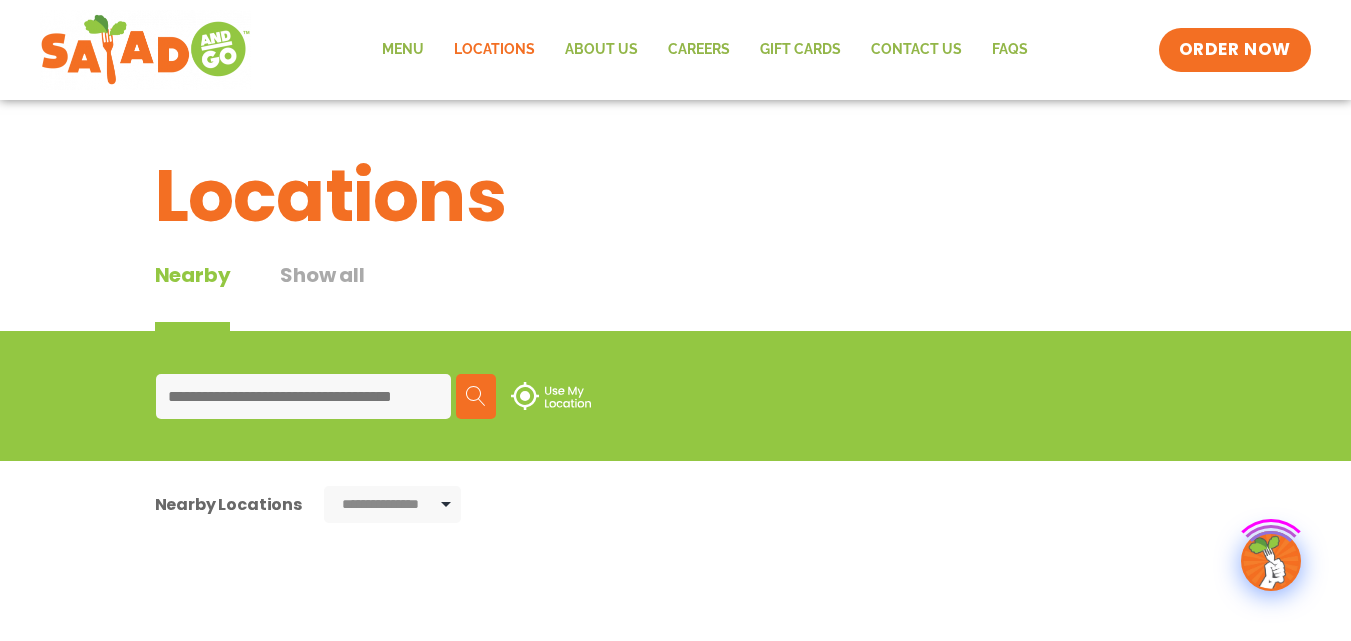 select on "*******" 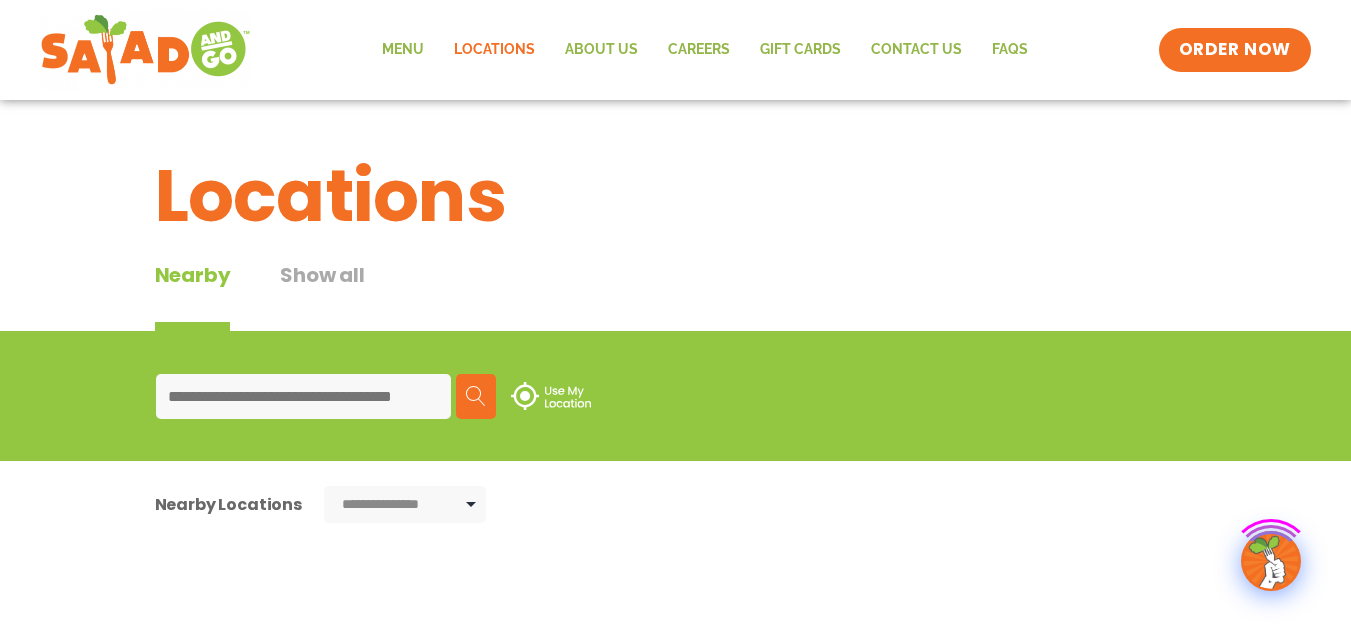 scroll, scrollTop: 605, scrollLeft: 0, axis: vertical 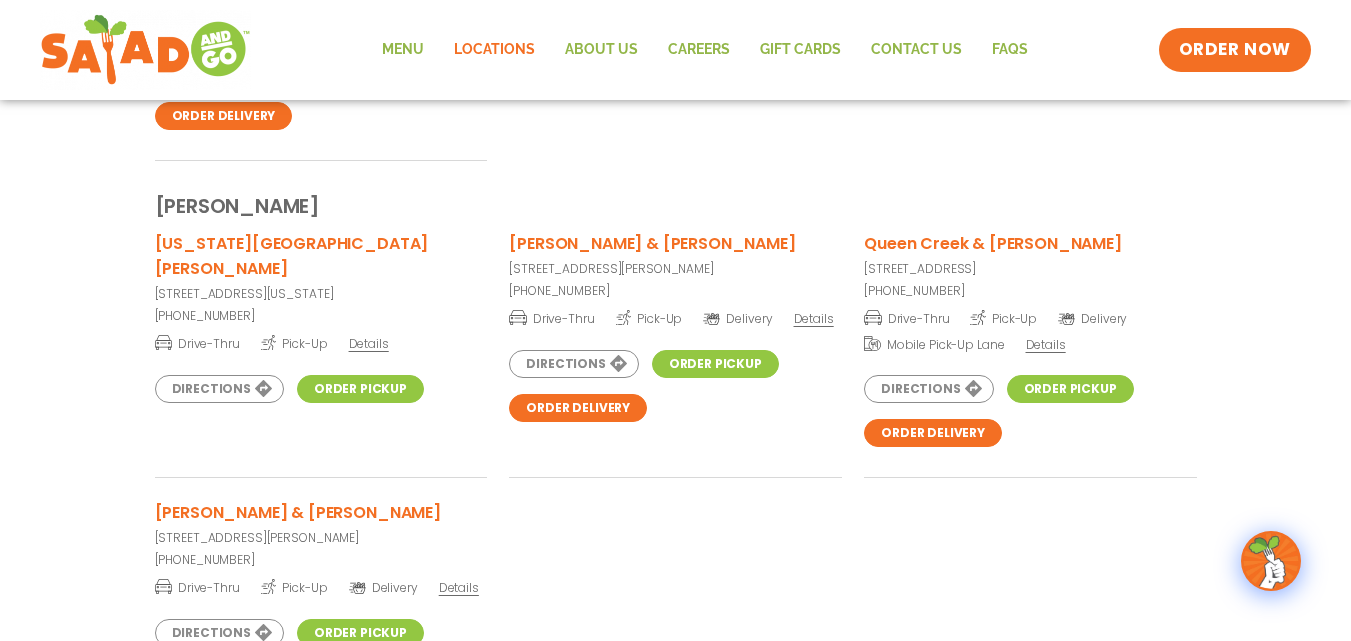 click on "Details" at bounding box center [369, 343] 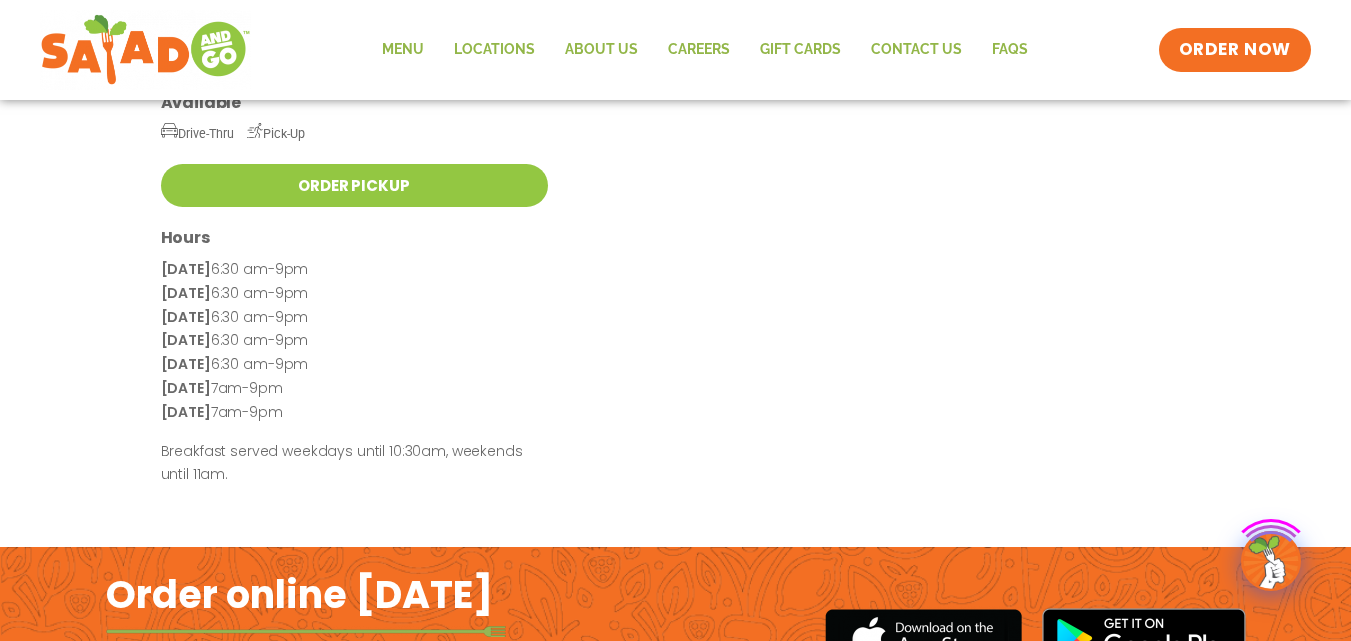 scroll, scrollTop: 0, scrollLeft: 0, axis: both 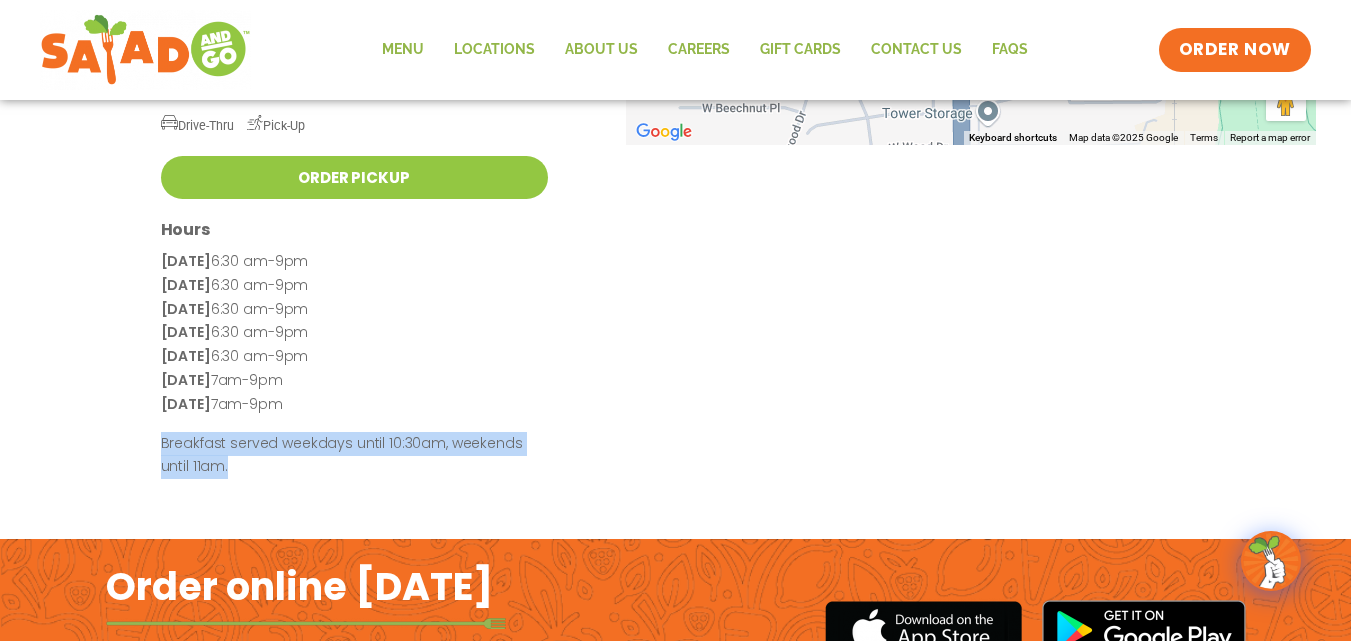 drag, startPoint x: 146, startPoint y: 394, endPoint x: 223, endPoint y: 417, distance: 80.36168 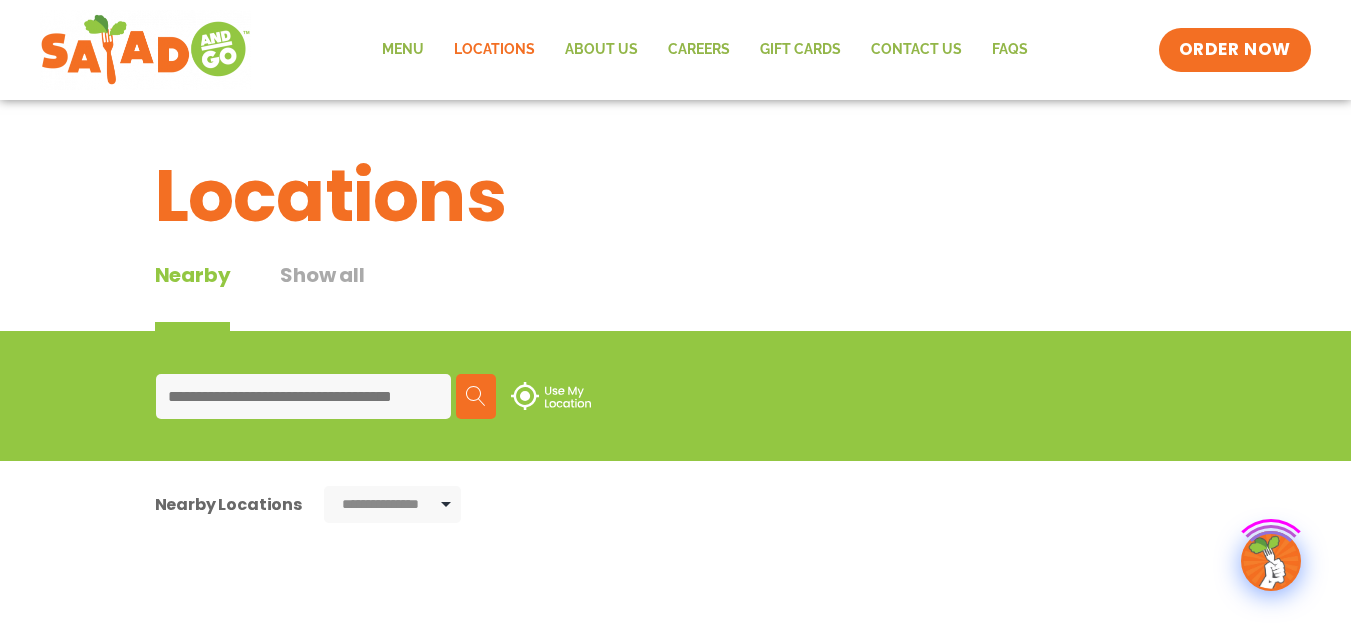 select on "*******" 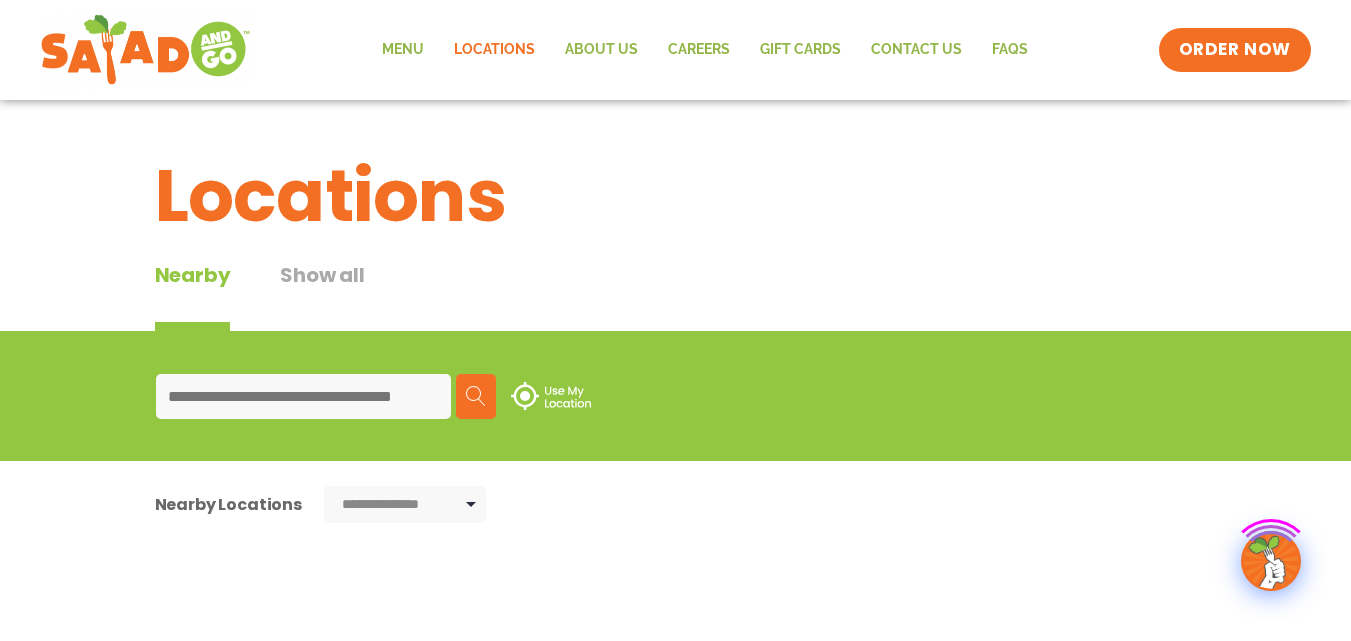 scroll, scrollTop: 963, scrollLeft: 0, axis: vertical 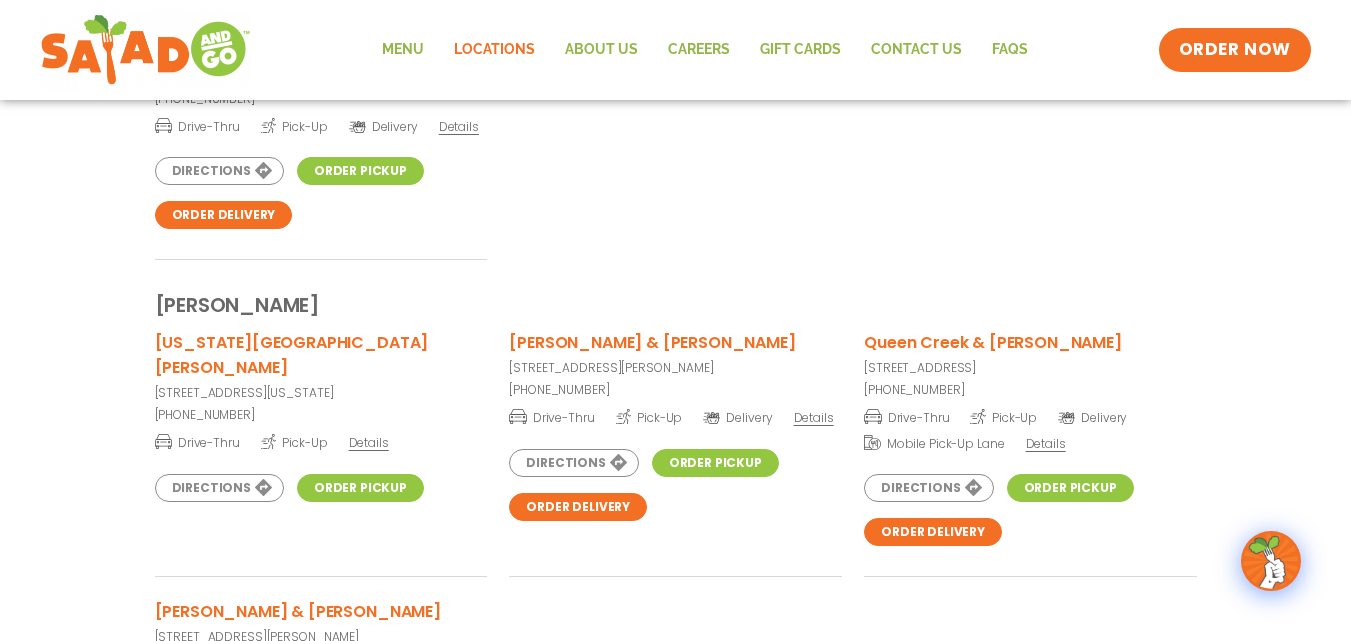 click on "Details" at bounding box center (814, 417) 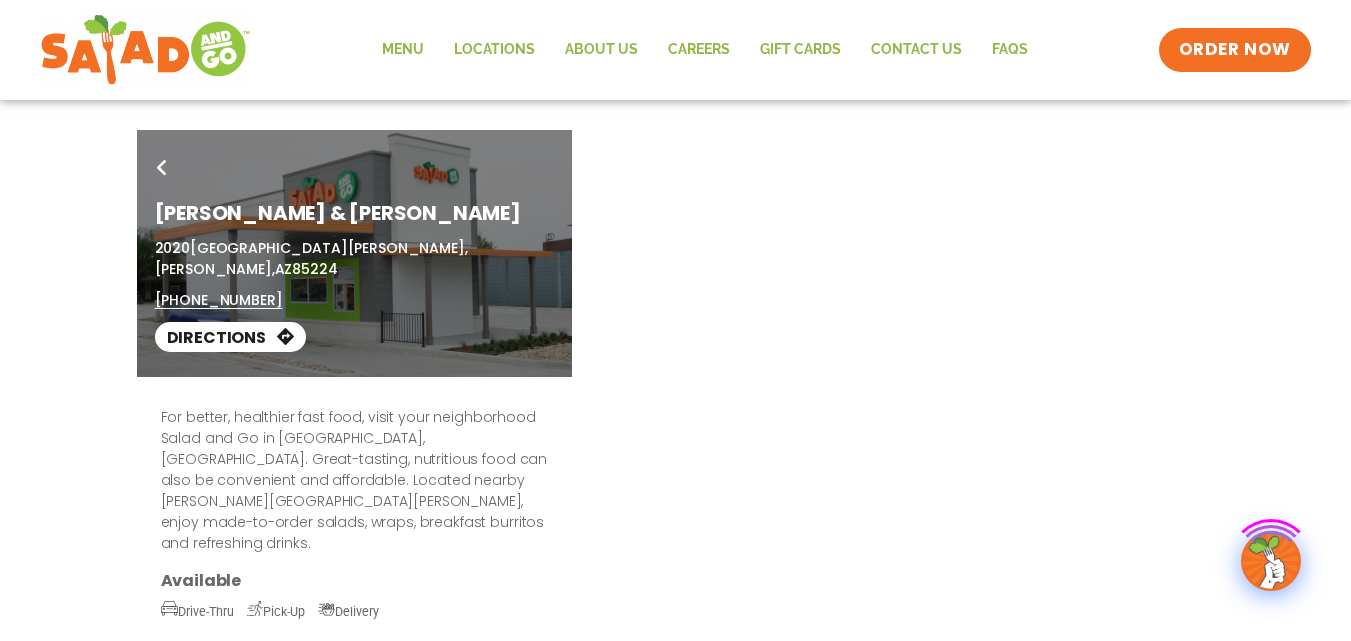 scroll, scrollTop: 320, scrollLeft: 0, axis: vertical 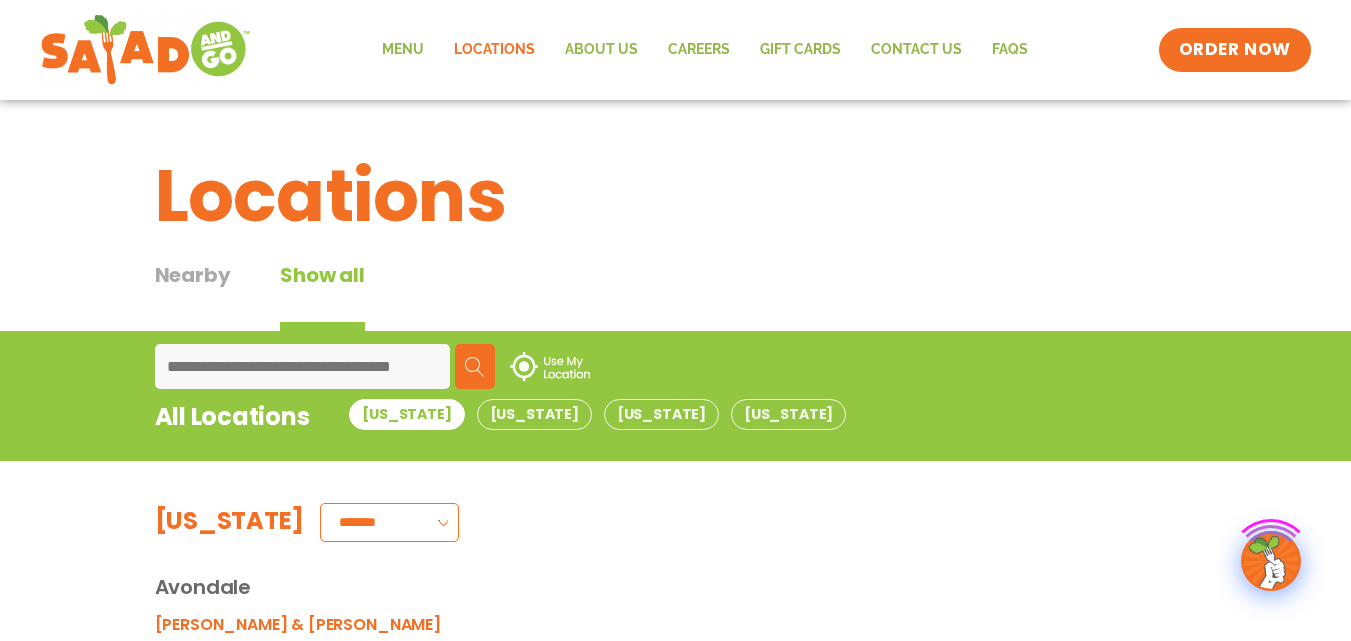select on "*******" 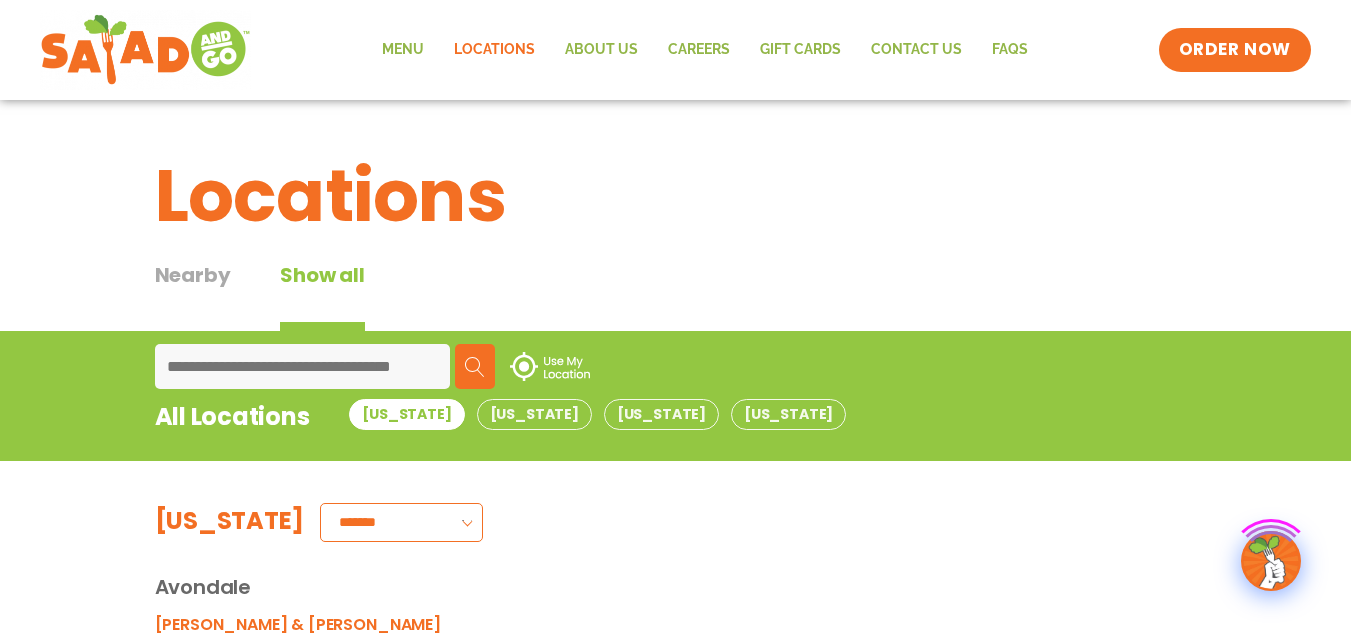 scroll, scrollTop: 856, scrollLeft: 0, axis: vertical 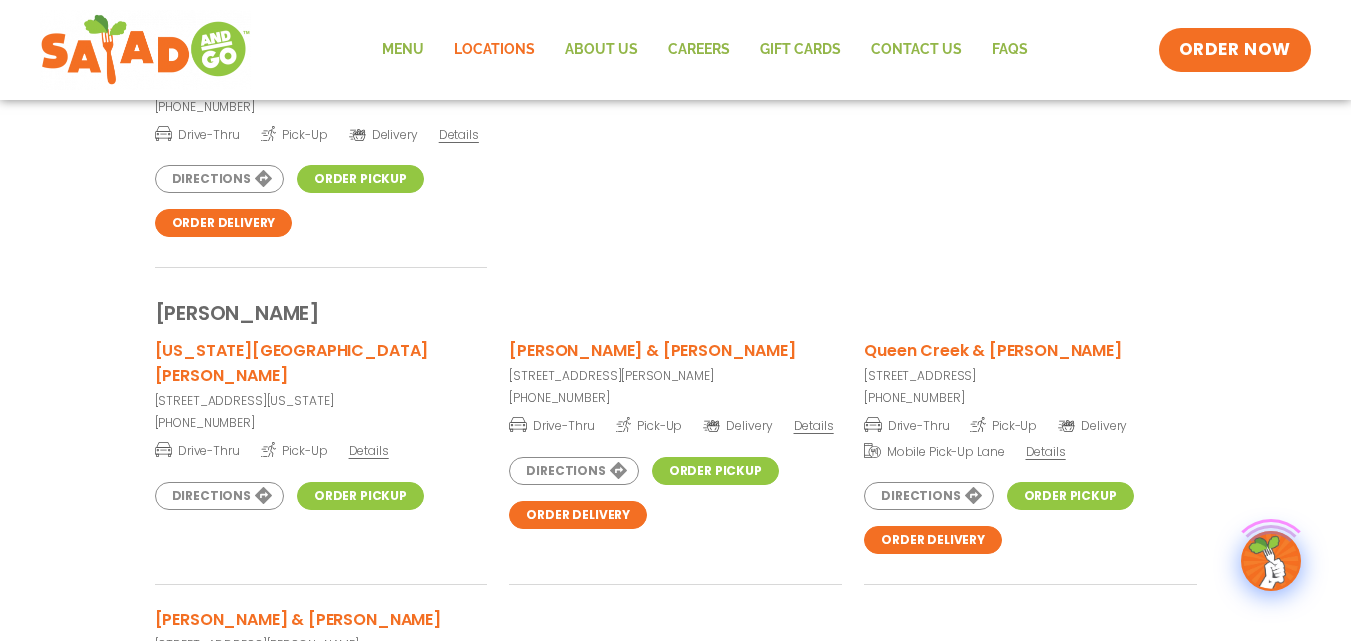 click on "Order Pickup" at bounding box center (715, 471) 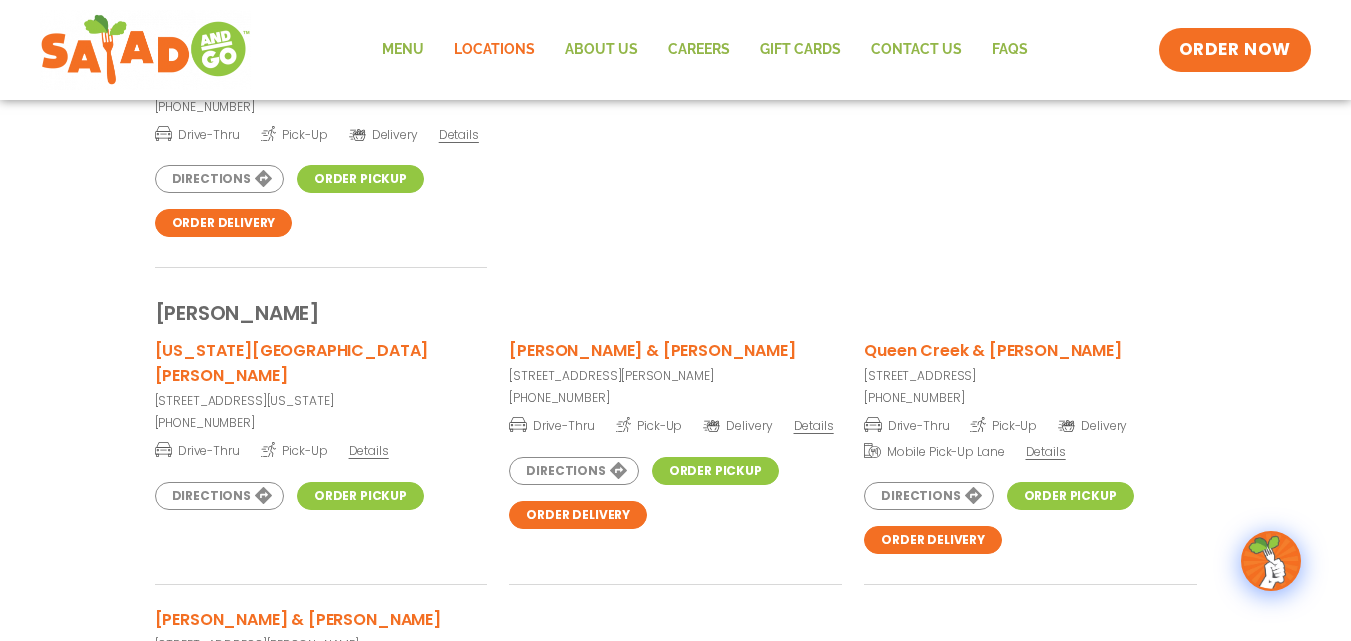 click on "Order Pickup" at bounding box center [1070, 496] 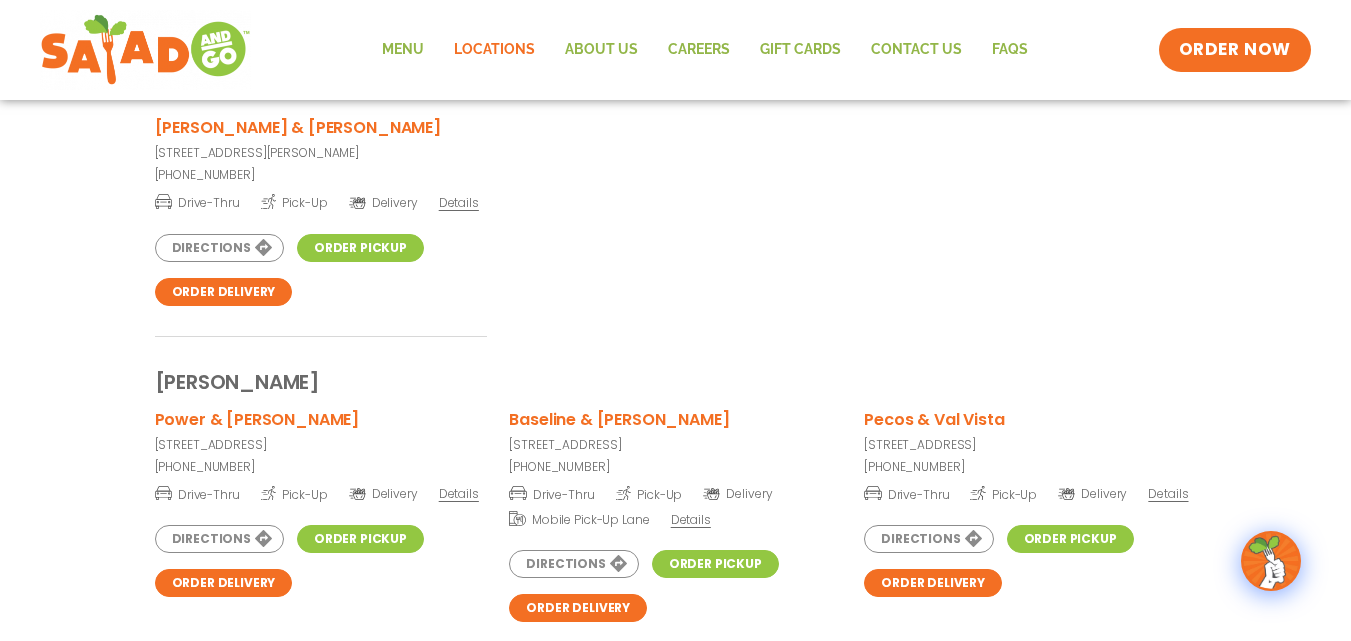 scroll, scrollTop: 1352, scrollLeft: 0, axis: vertical 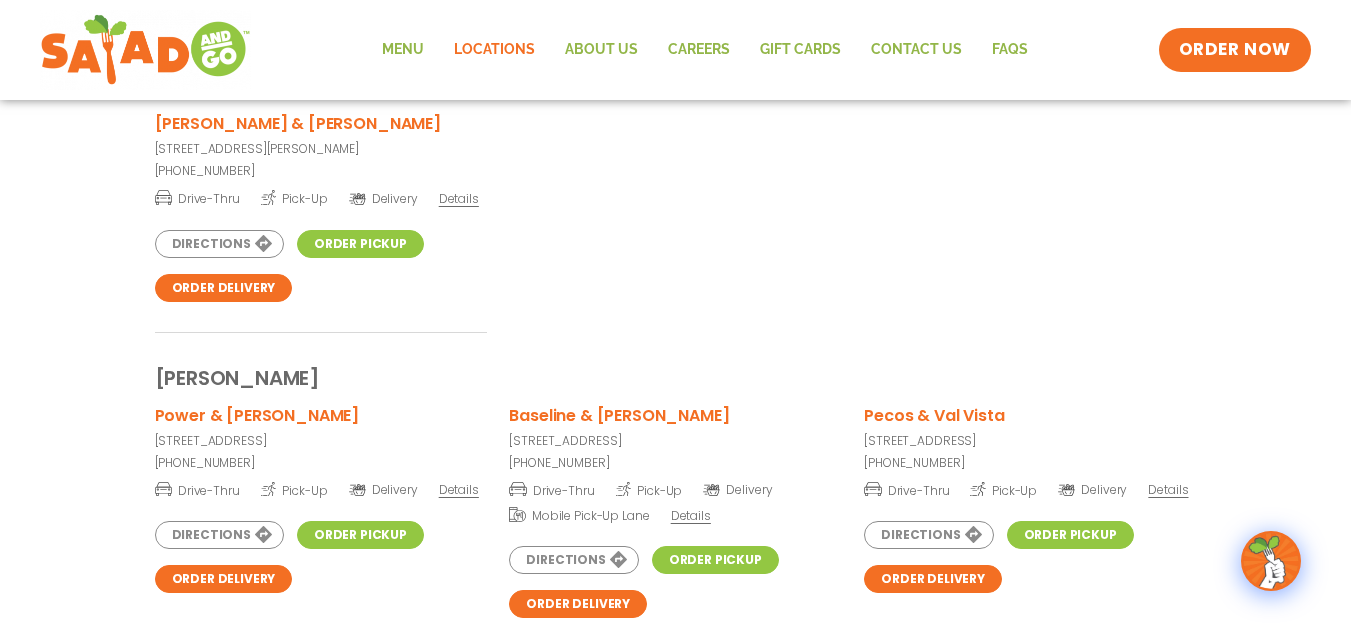 click on "Order Pickup" at bounding box center [360, 244] 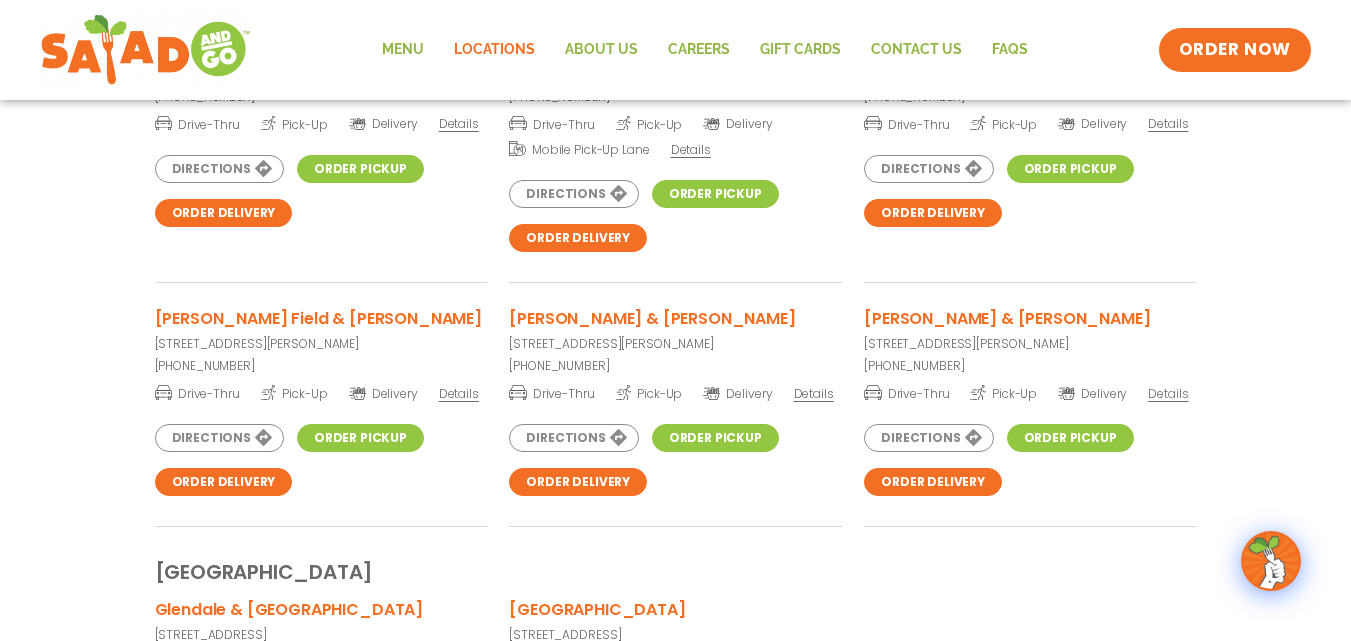 scroll, scrollTop: 1713, scrollLeft: 0, axis: vertical 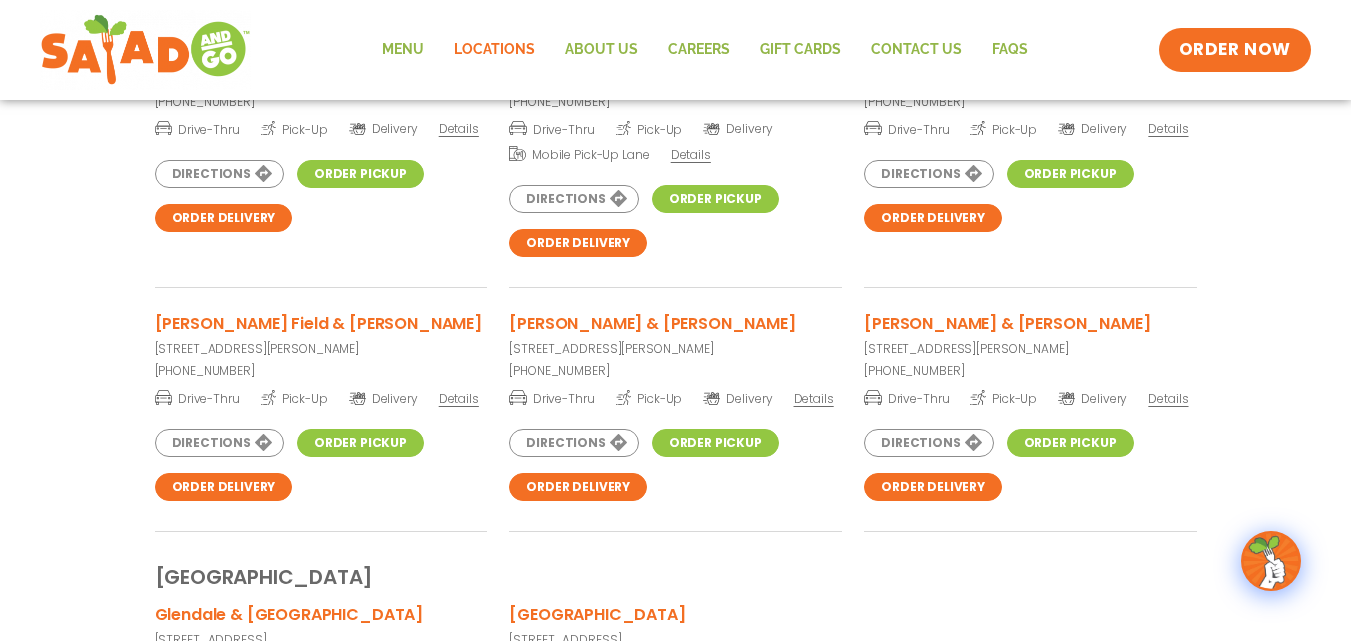 click on "Order Pickup" at bounding box center (360, 443) 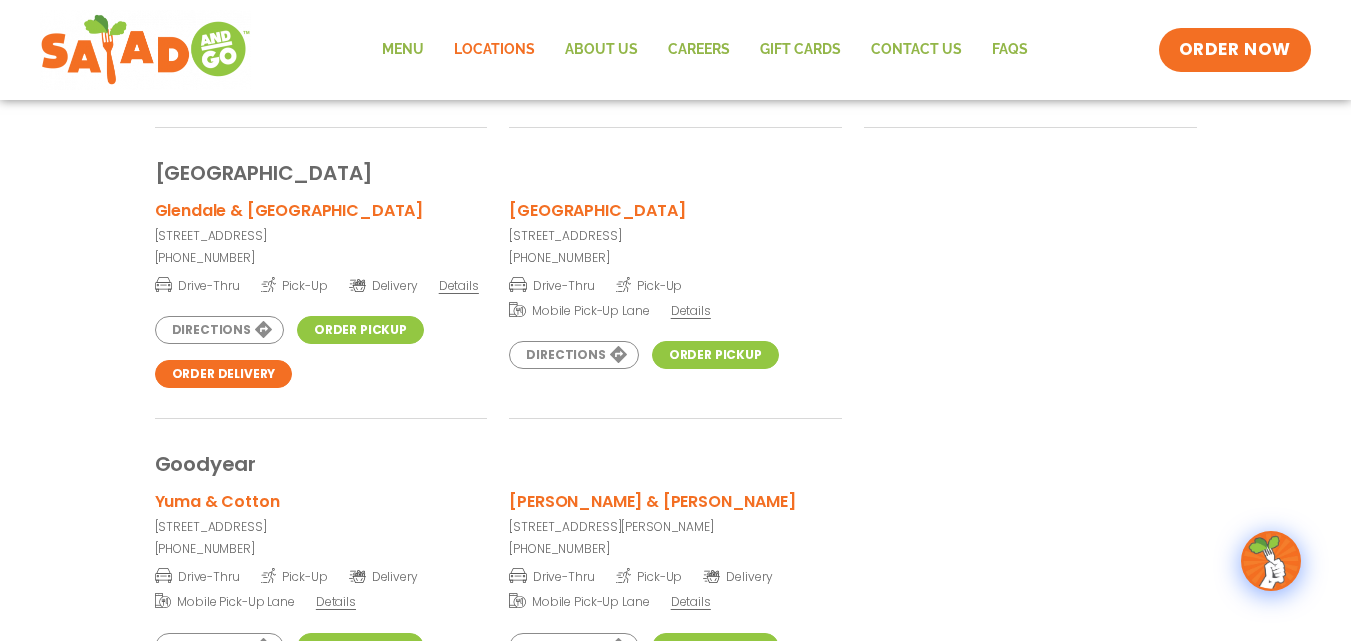 scroll, scrollTop: 2118, scrollLeft: 0, axis: vertical 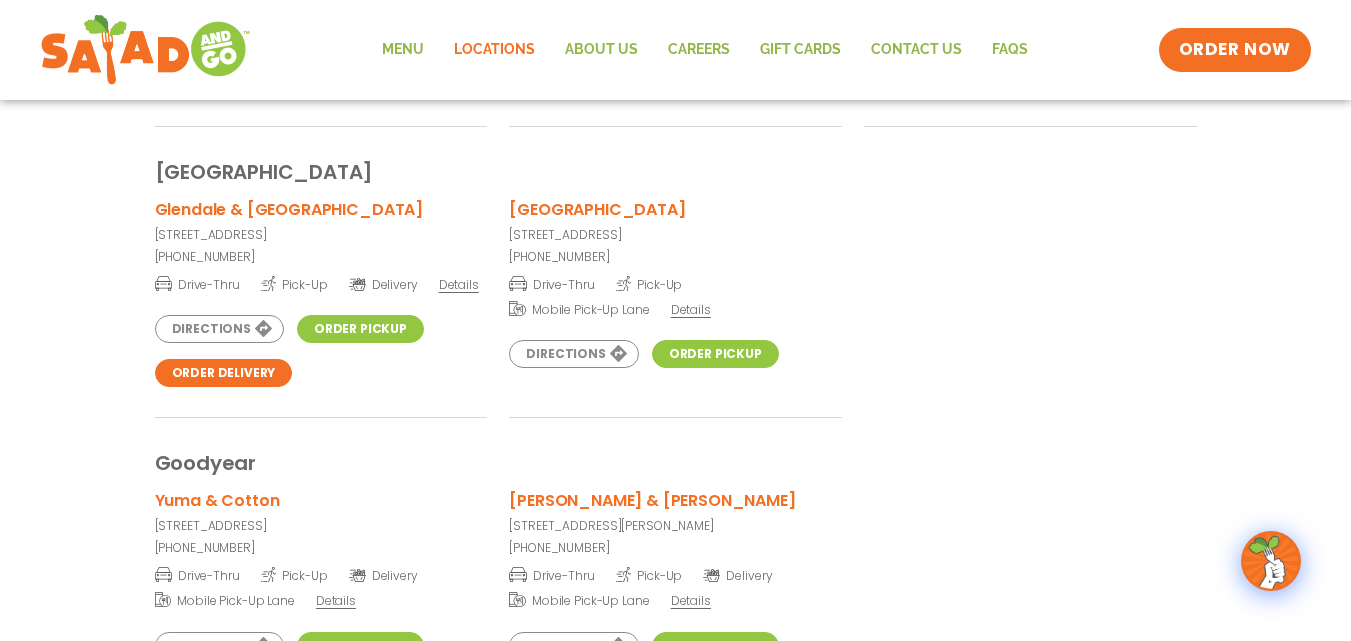 click on "Order Pickup" at bounding box center [360, 329] 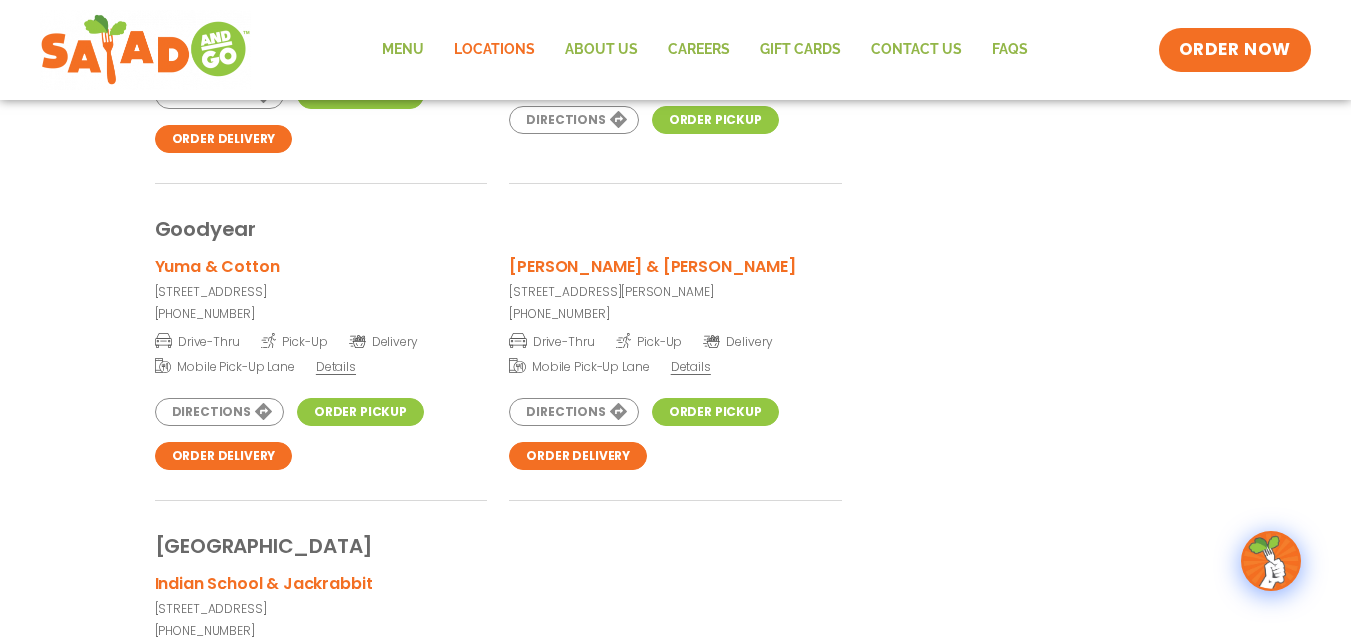 scroll, scrollTop: 2362, scrollLeft: 0, axis: vertical 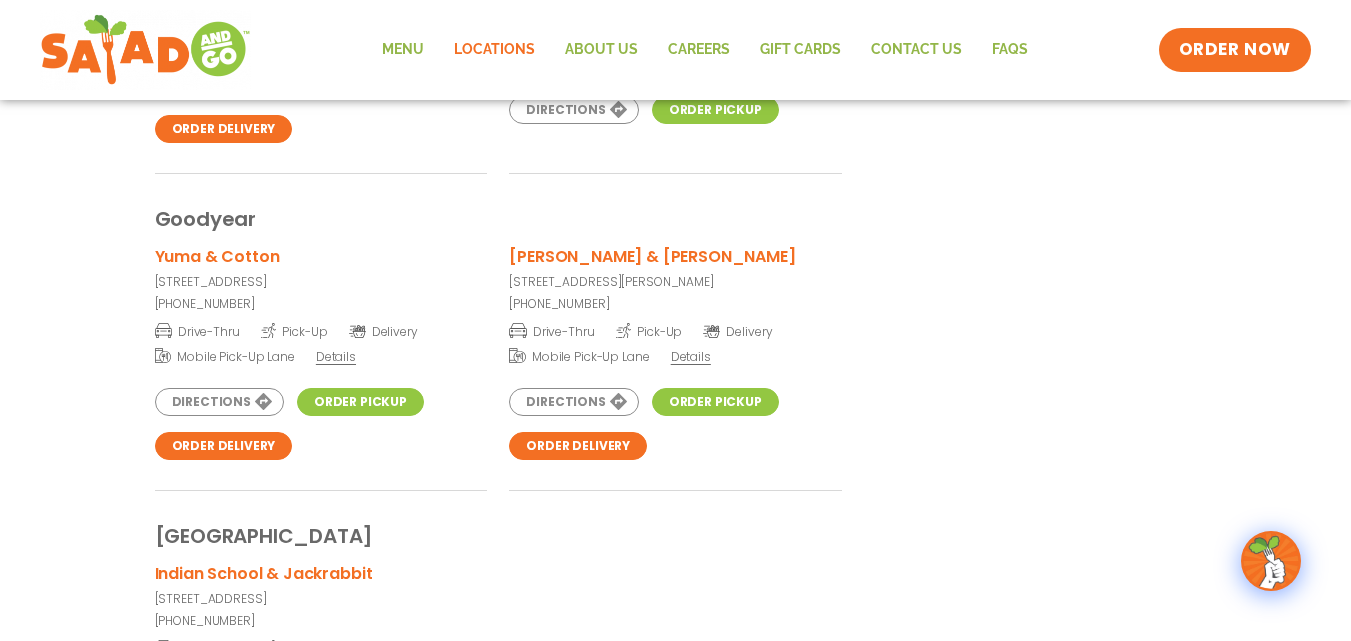 click on "Order Pickup" at bounding box center (360, 402) 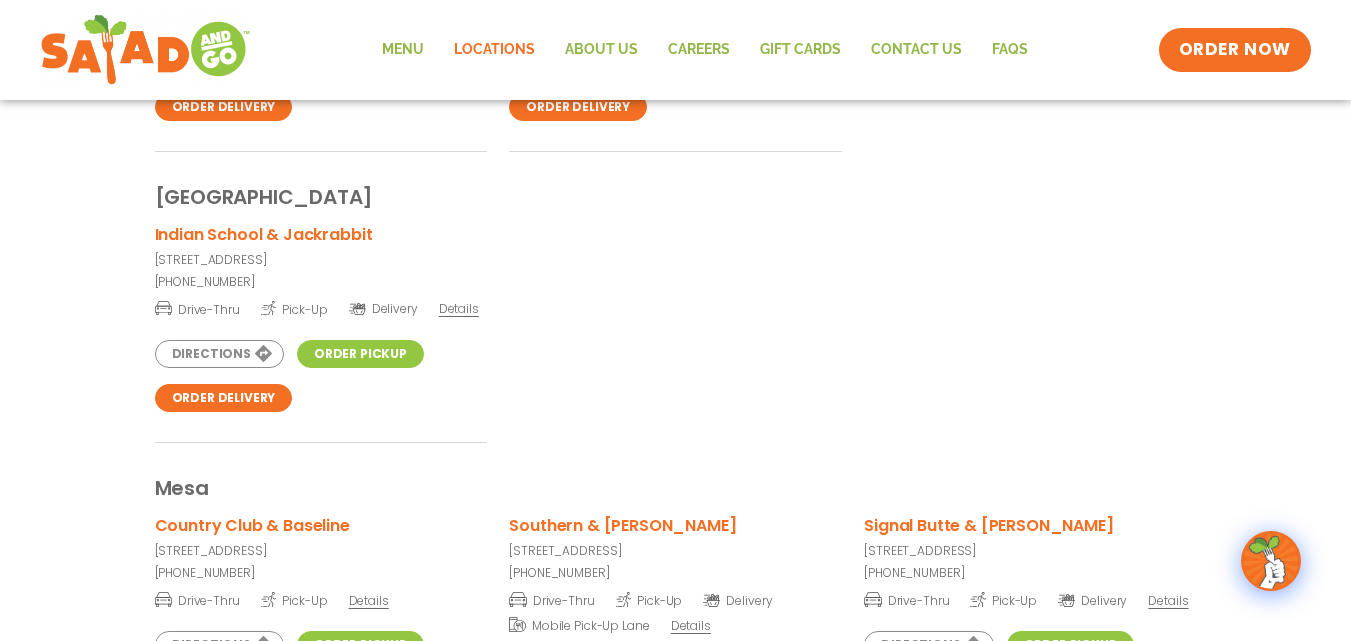 scroll, scrollTop: 2702, scrollLeft: 0, axis: vertical 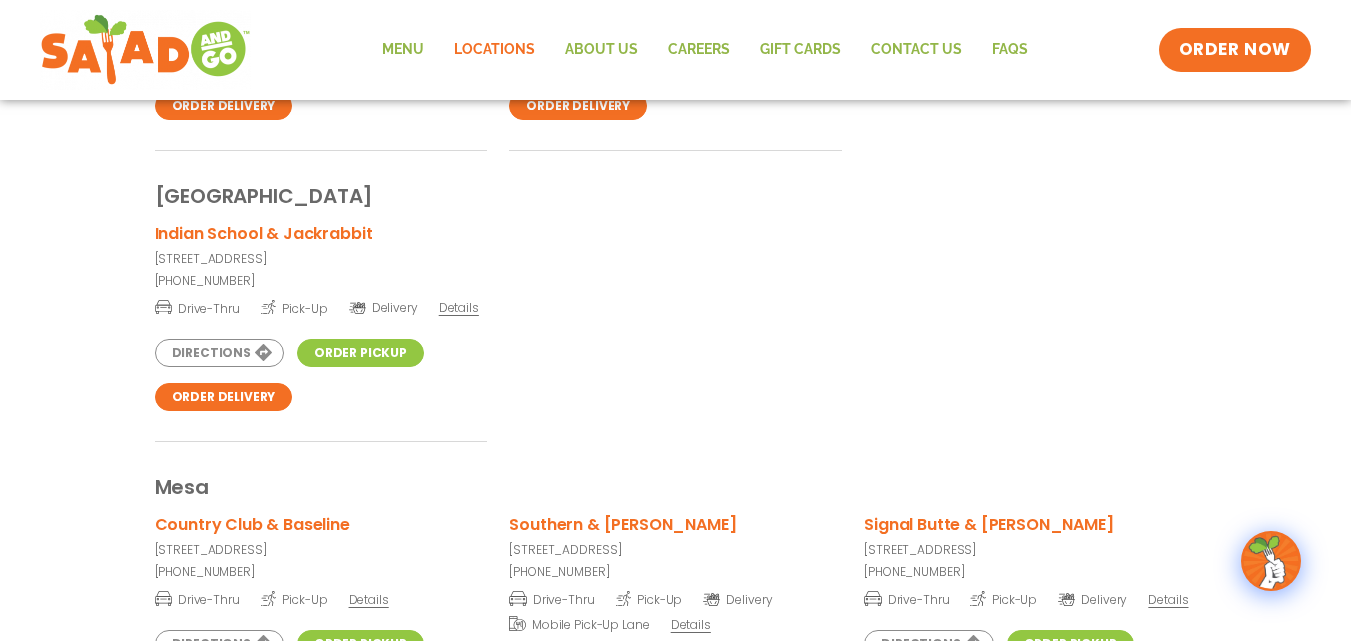 click on "Order Pickup" at bounding box center (360, 353) 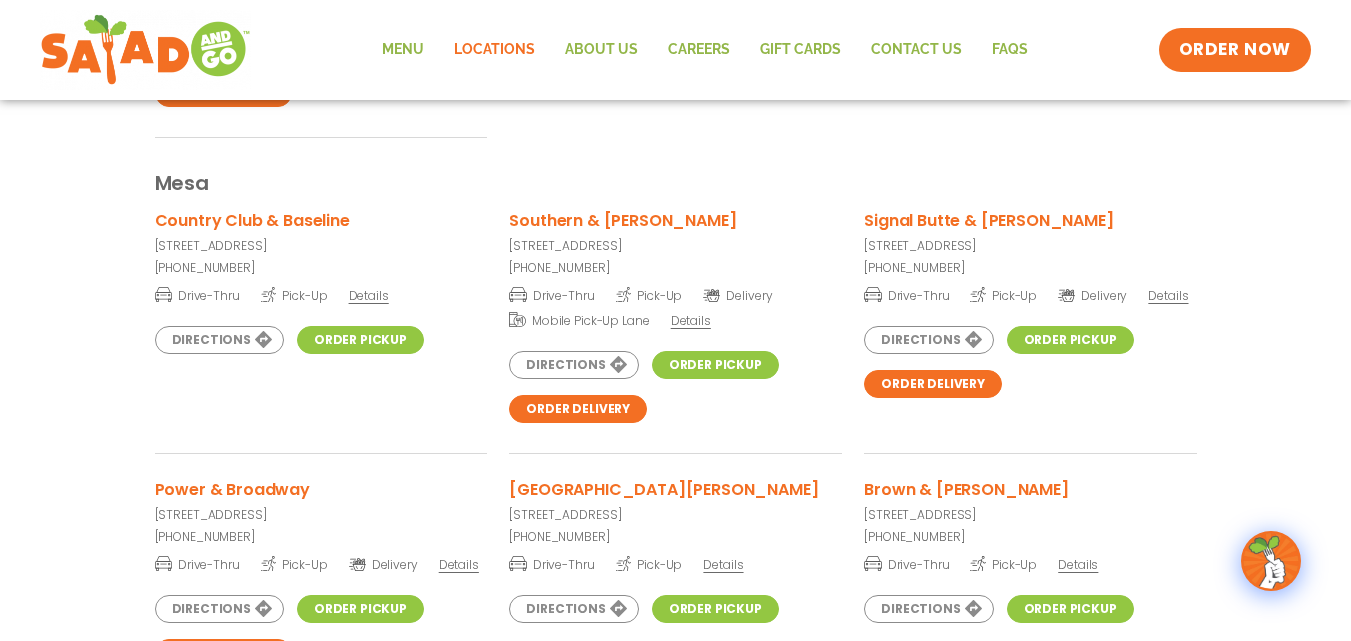 scroll, scrollTop: 3010, scrollLeft: 0, axis: vertical 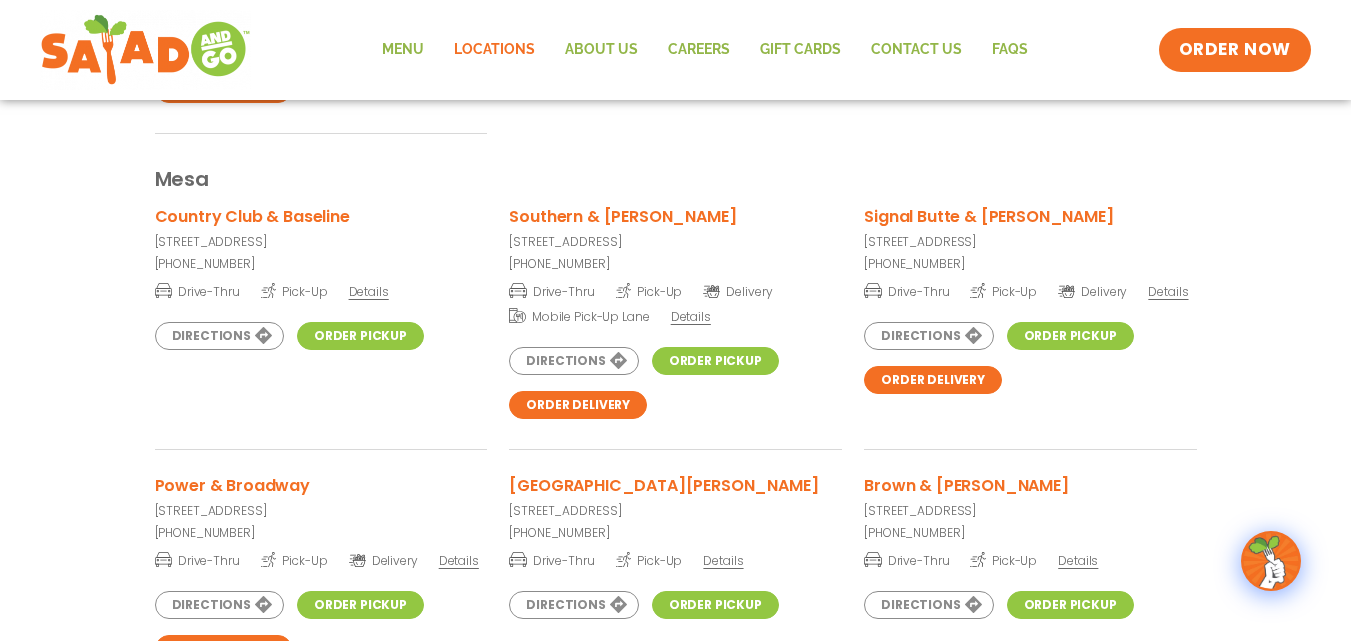 click on "Order Pickup" at bounding box center [360, 336] 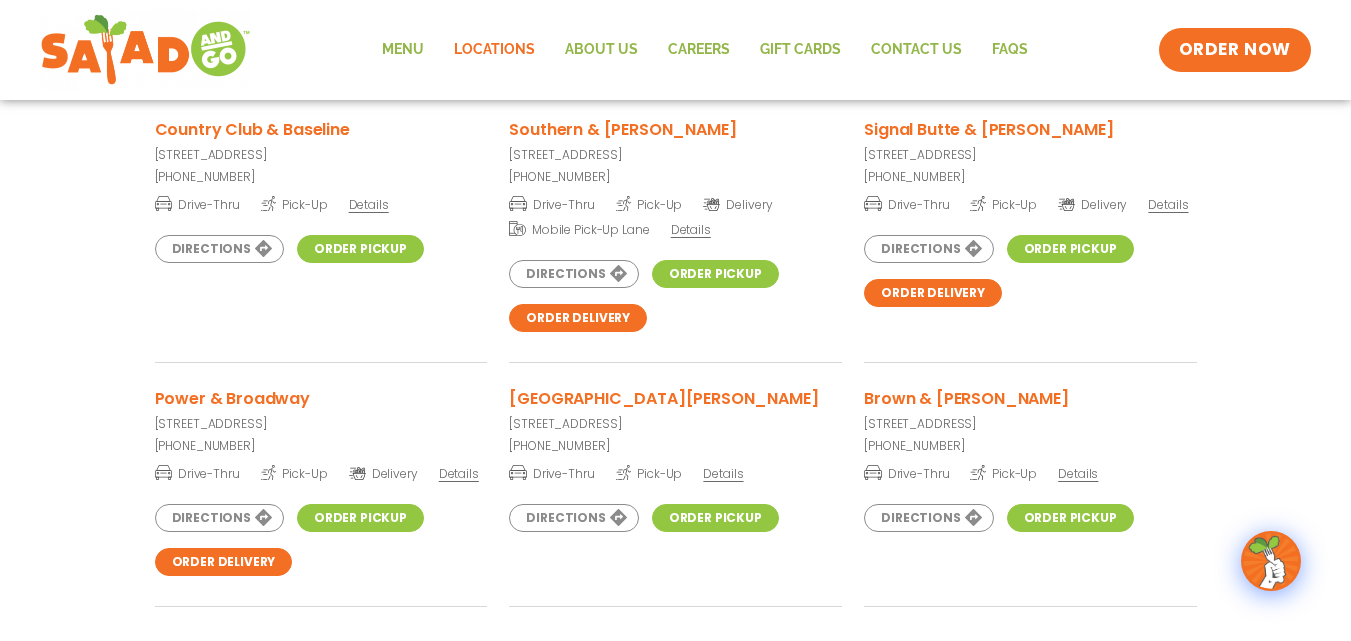 click on "Order Pickup" at bounding box center [715, 274] 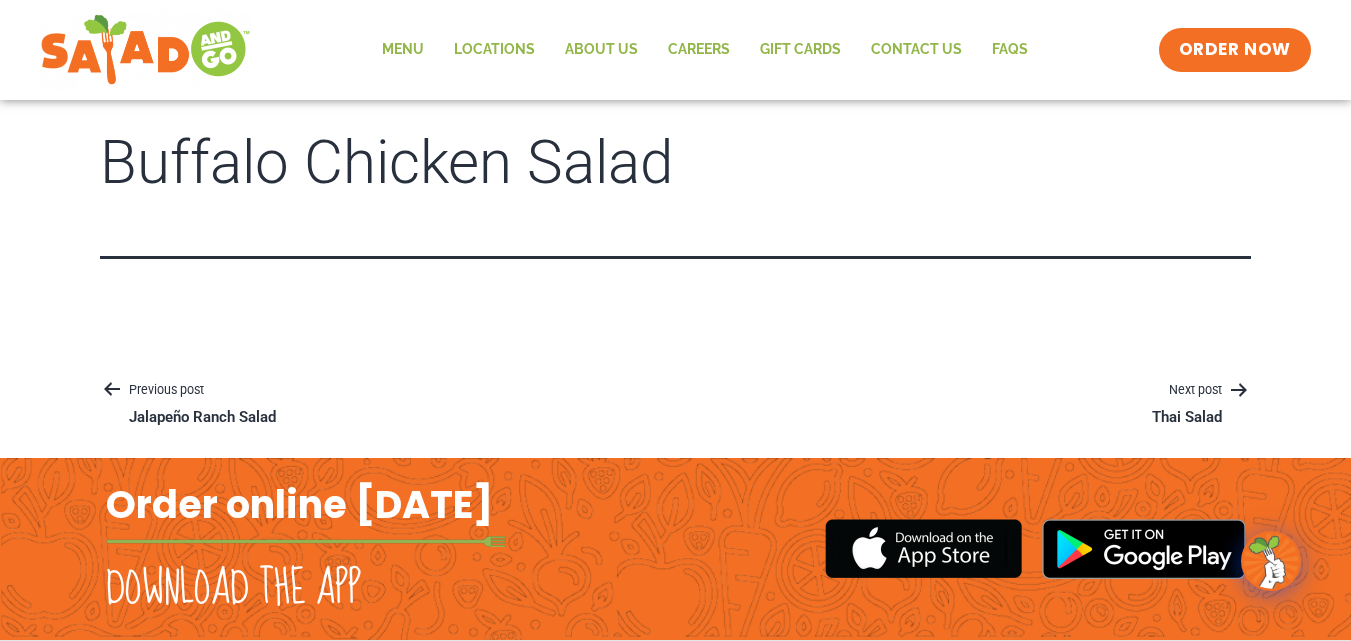 scroll, scrollTop: 0, scrollLeft: 0, axis: both 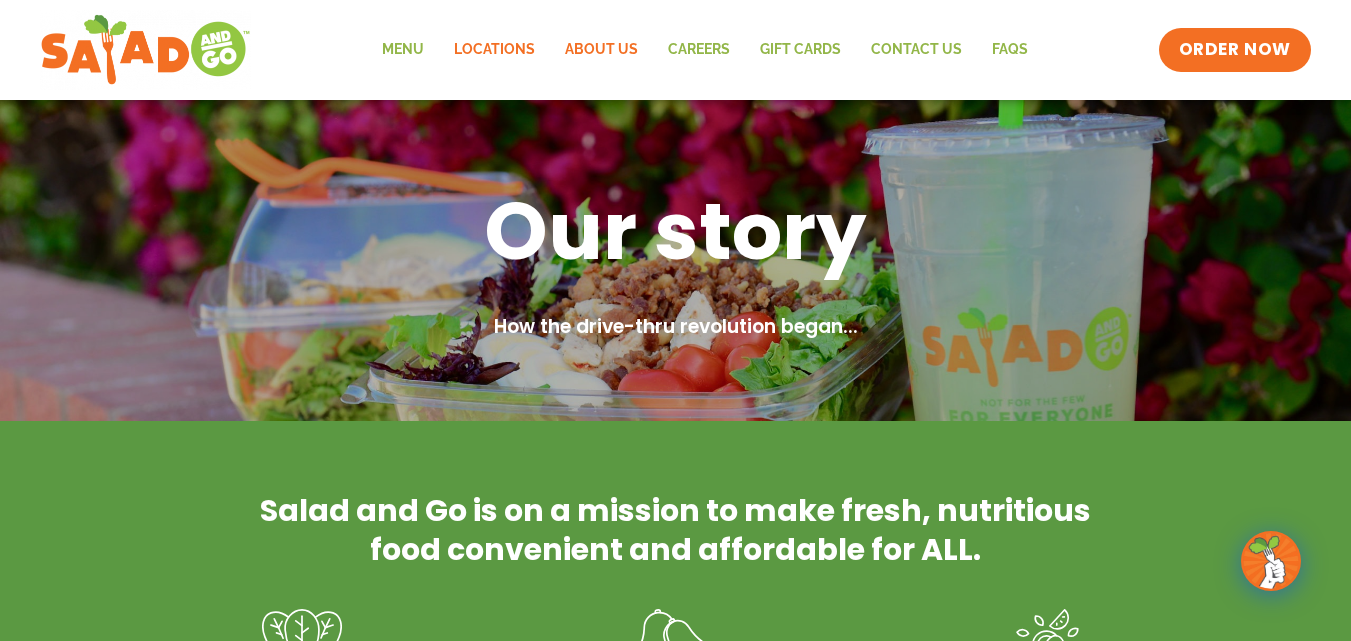 click on "Locations" 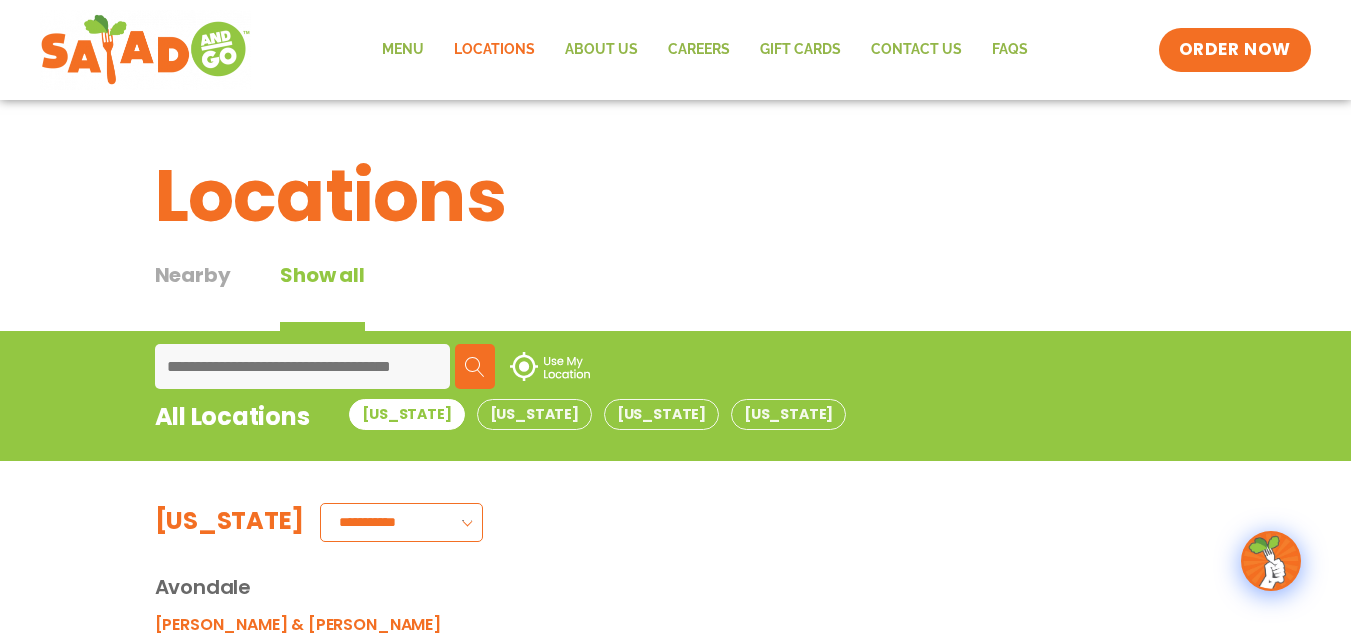 scroll, scrollTop: 86, scrollLeft: 0, axis: vertical 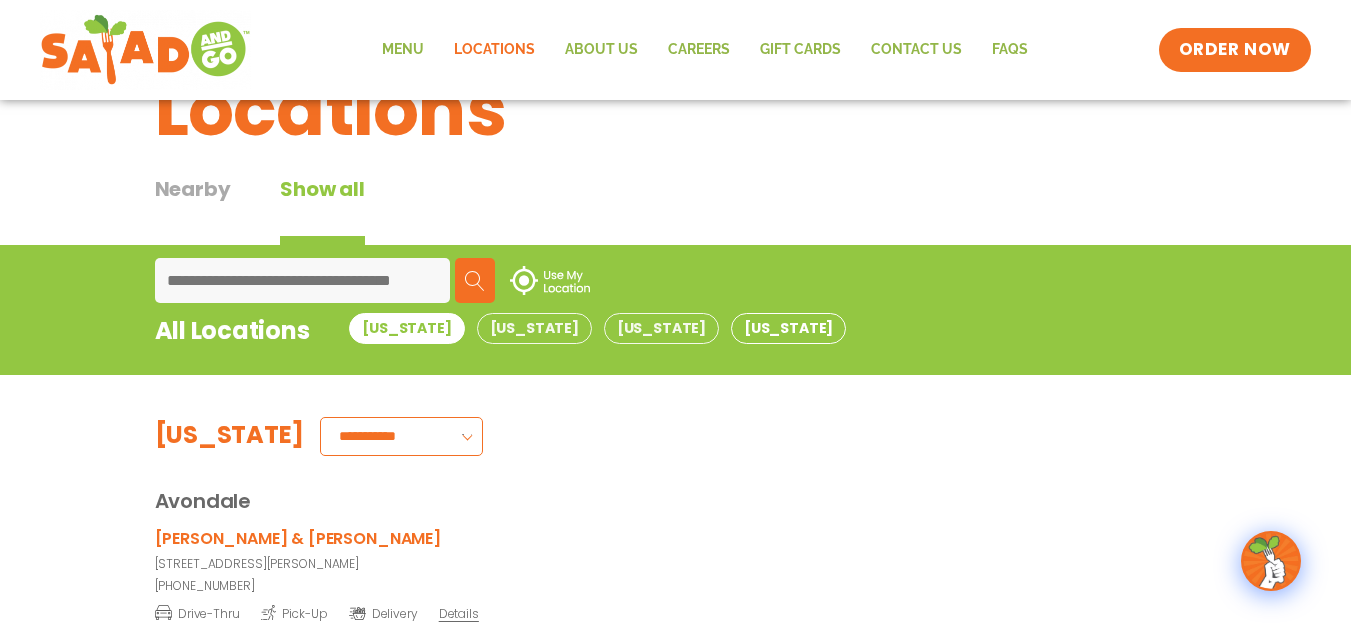 click on "Texas" at bounding box center (788, 328) 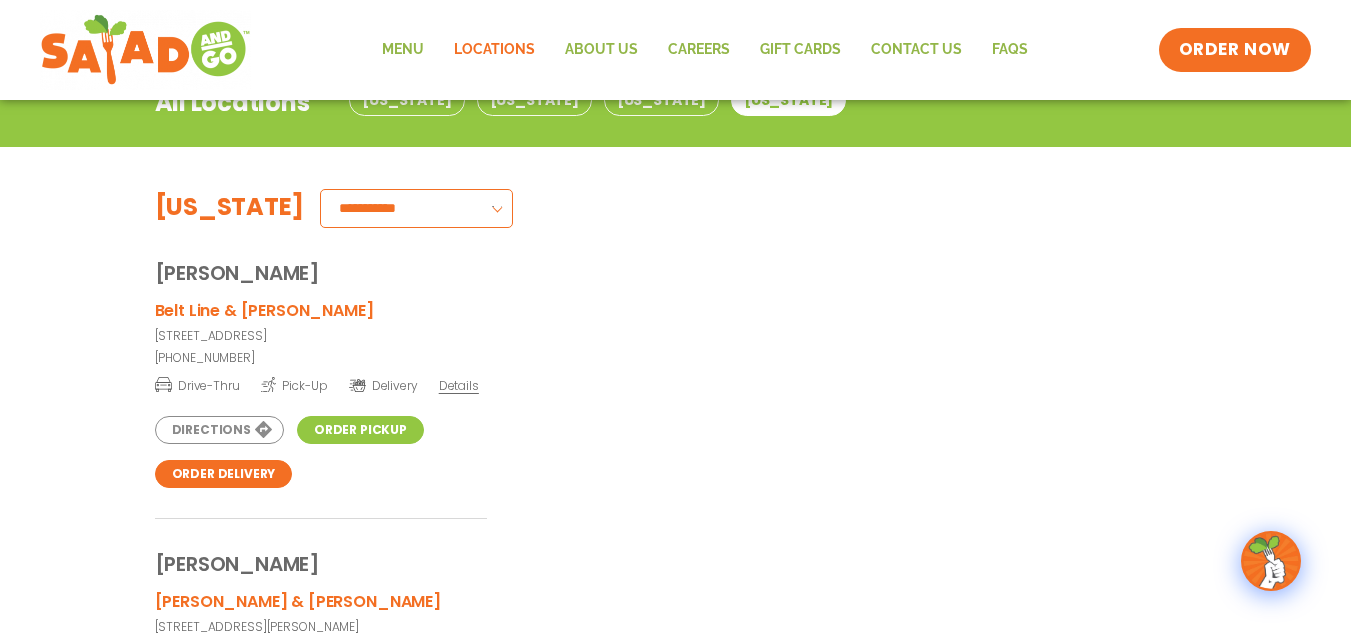 scroll, scrollTop: 339, scrollLeft: 0, axis: vertical 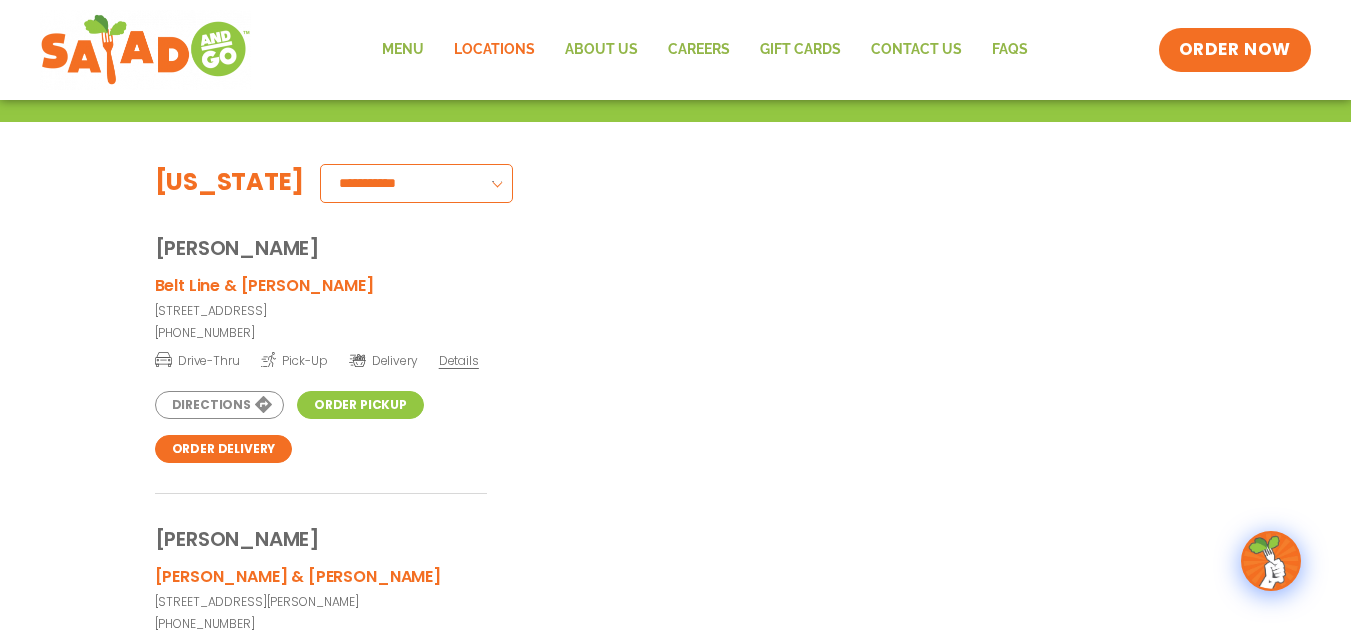 type 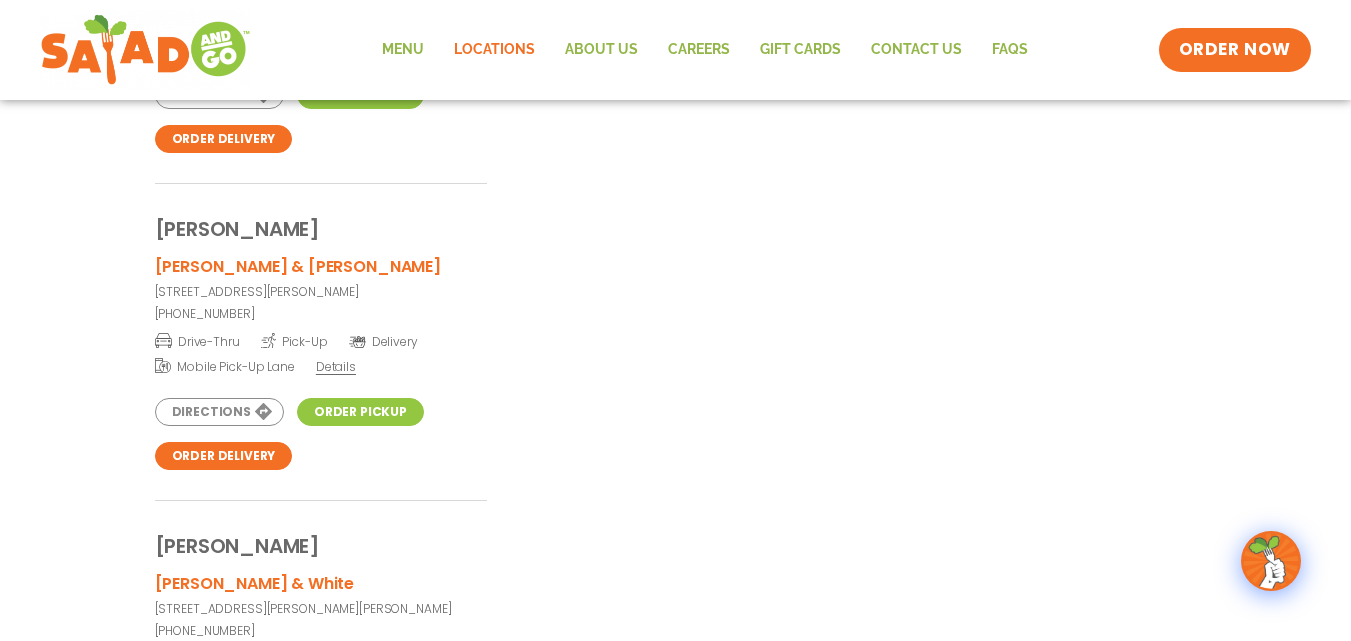 scroll, scrollTop: 650, scrollLeft: 0, axis: vertical 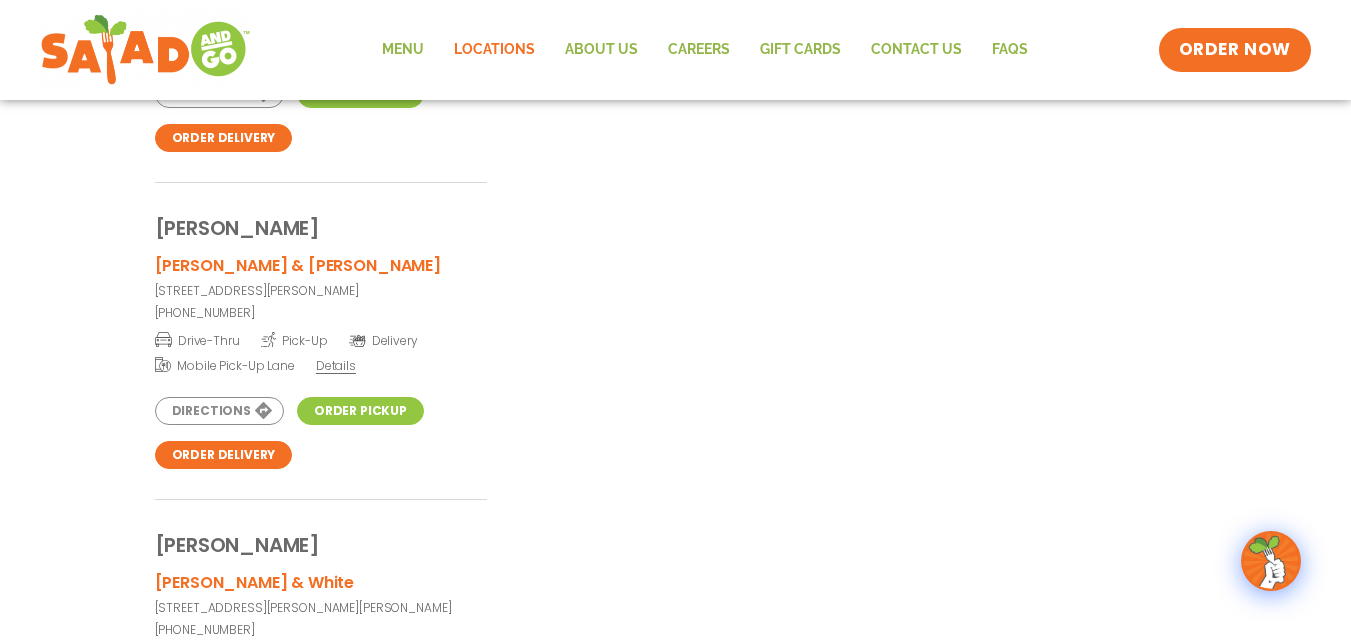 click on "Order Pickup" at bounding box center [360, 411] 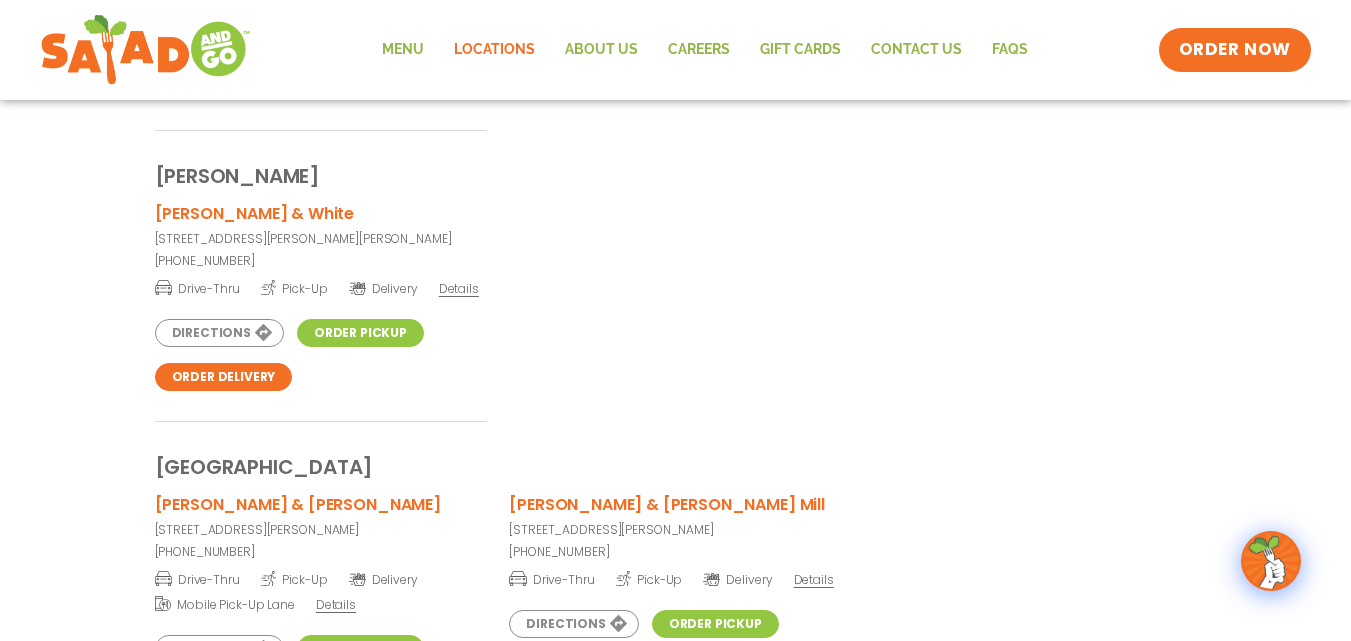 scroll, scrollTop: 1020, scrollLeft: 0, axis: vertical 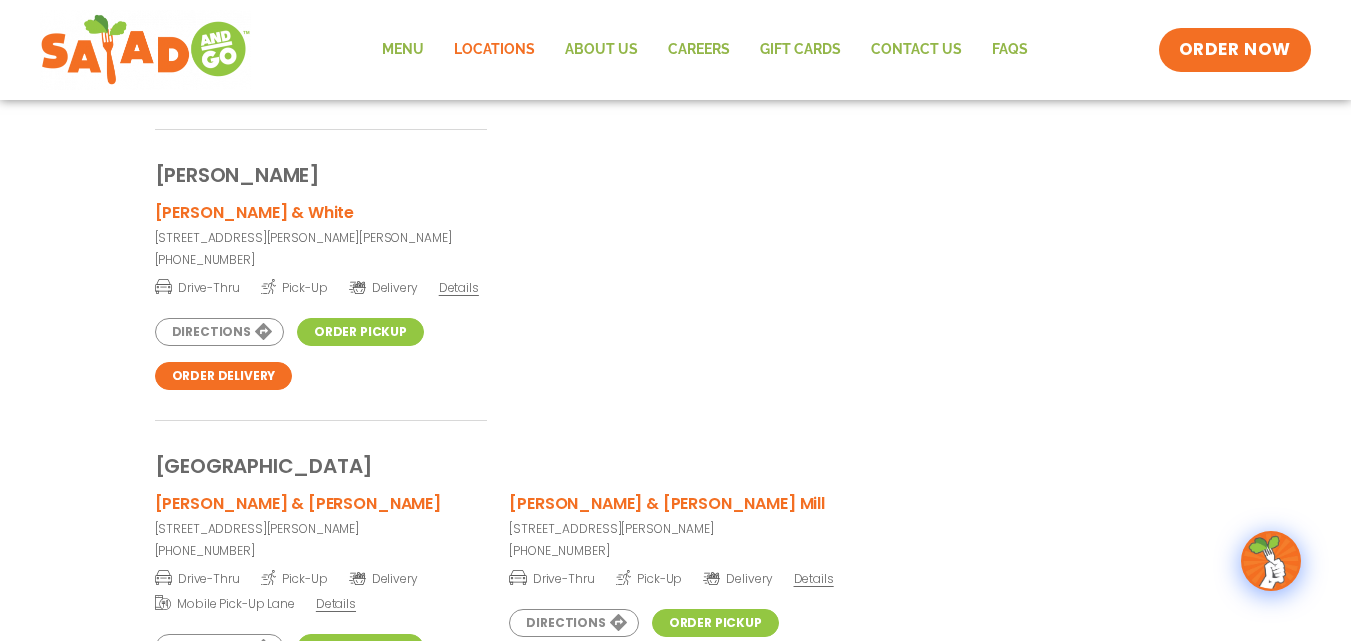 click on "Order Pickup" at bounding box center [360, 332] 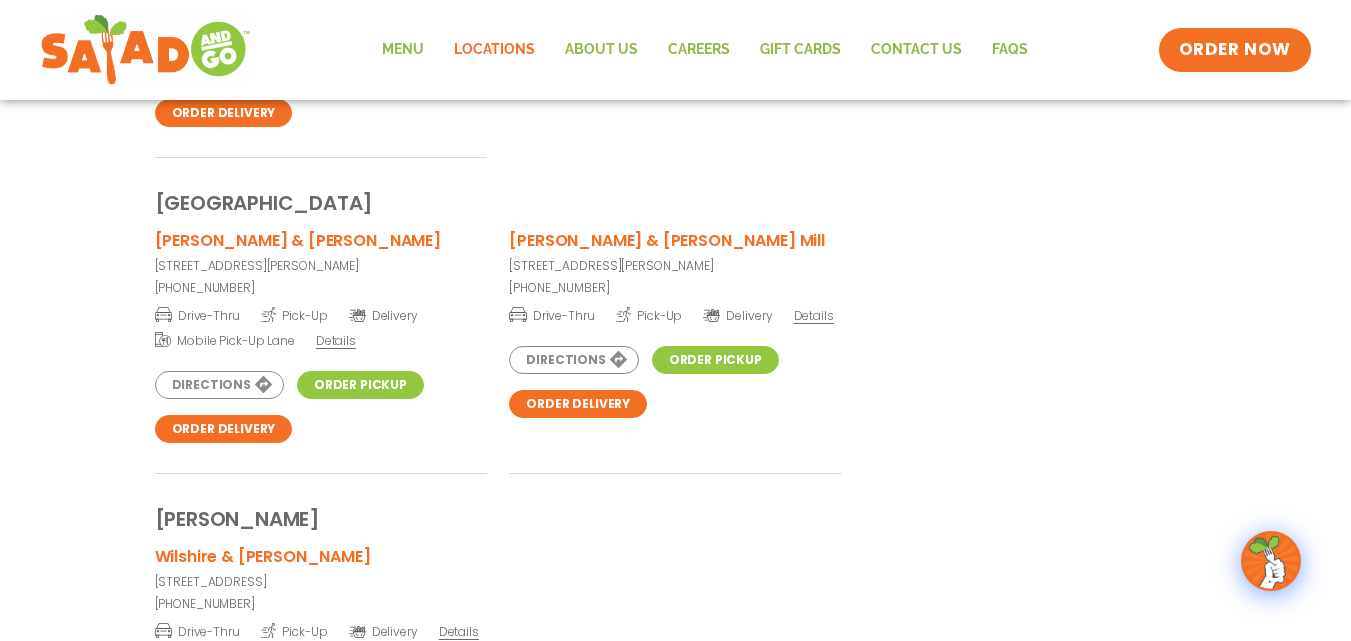 scroll, scrollTop: 1286, scrollLeft: 0, axis: vertical 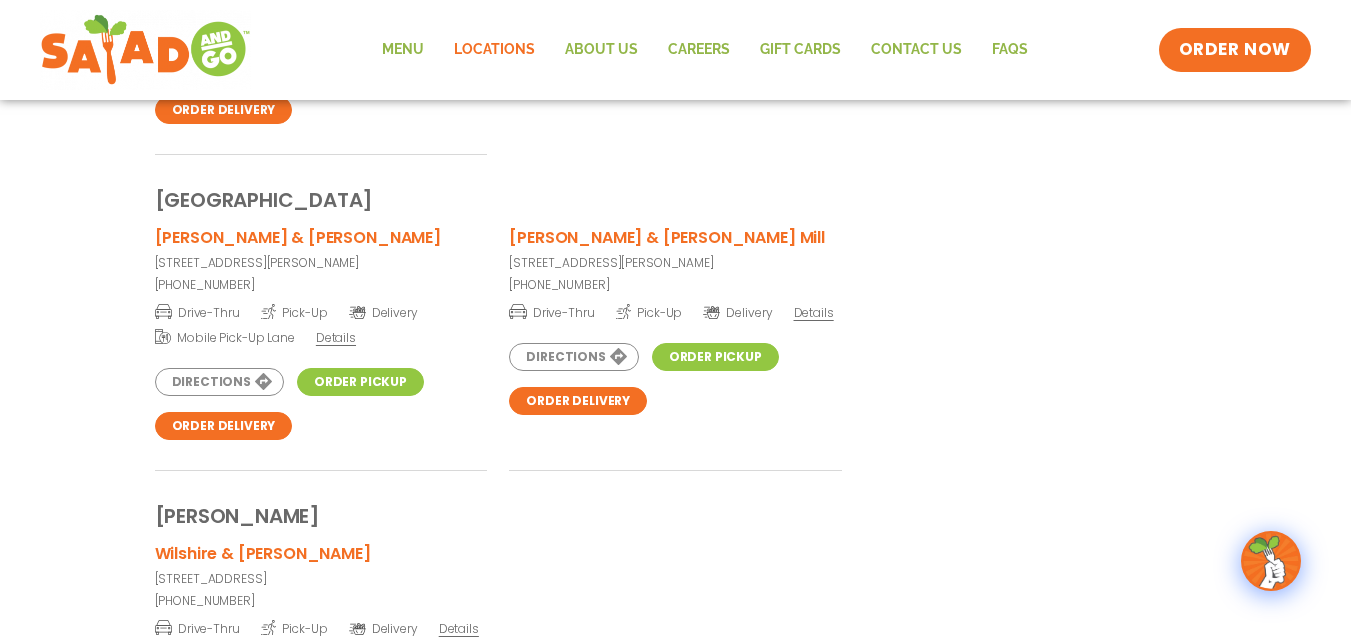 click on "Order Pickup" at bounding box center [360, 382] 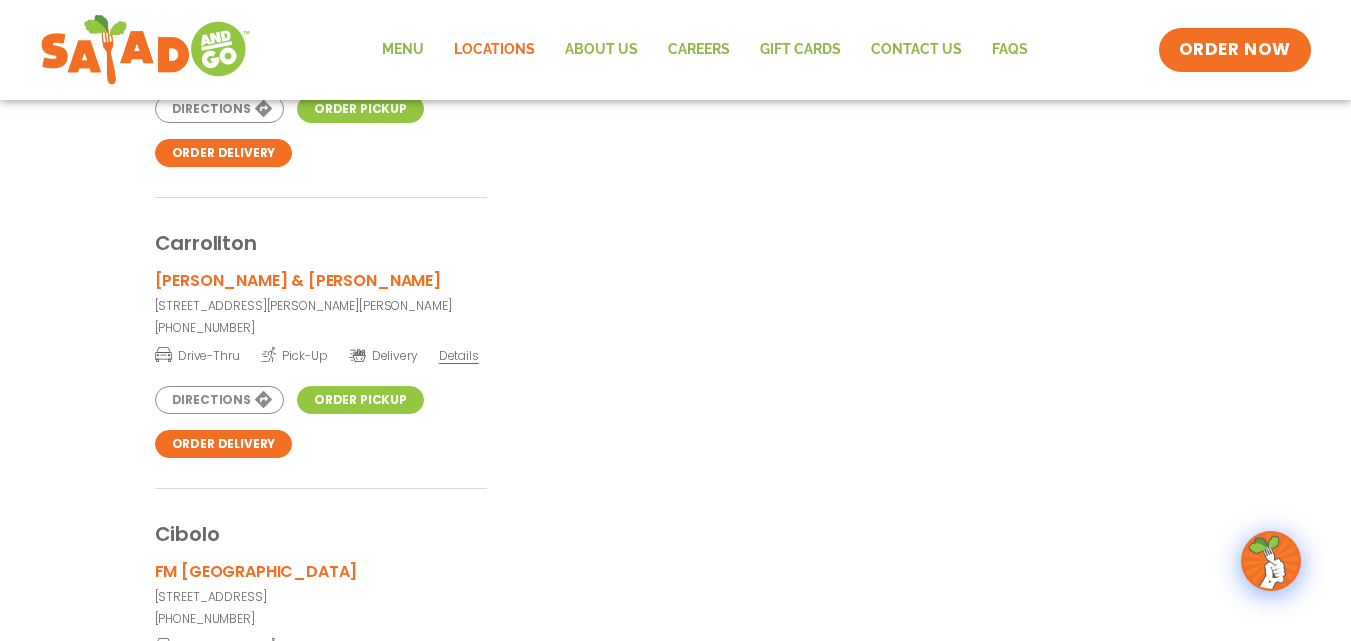scroll, scrollTop: 1852, scrollLeft: 0, axis: vertical 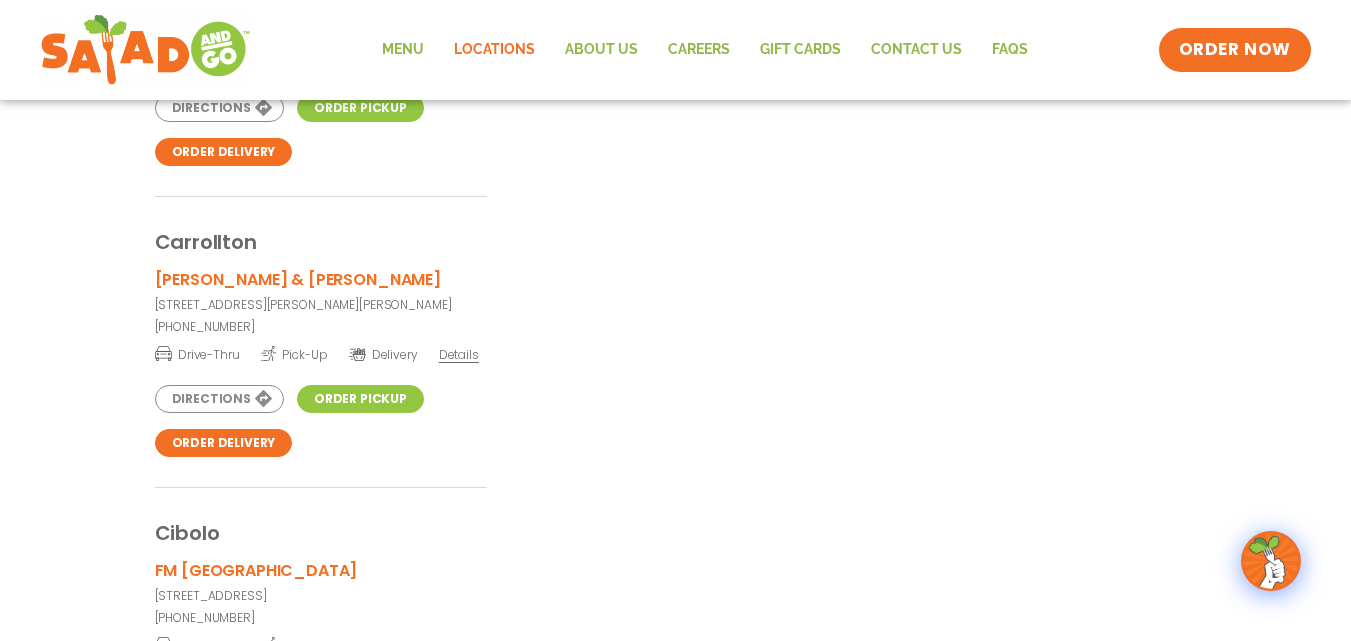 click on "Order Pickup" at bounding box center (360, 108) 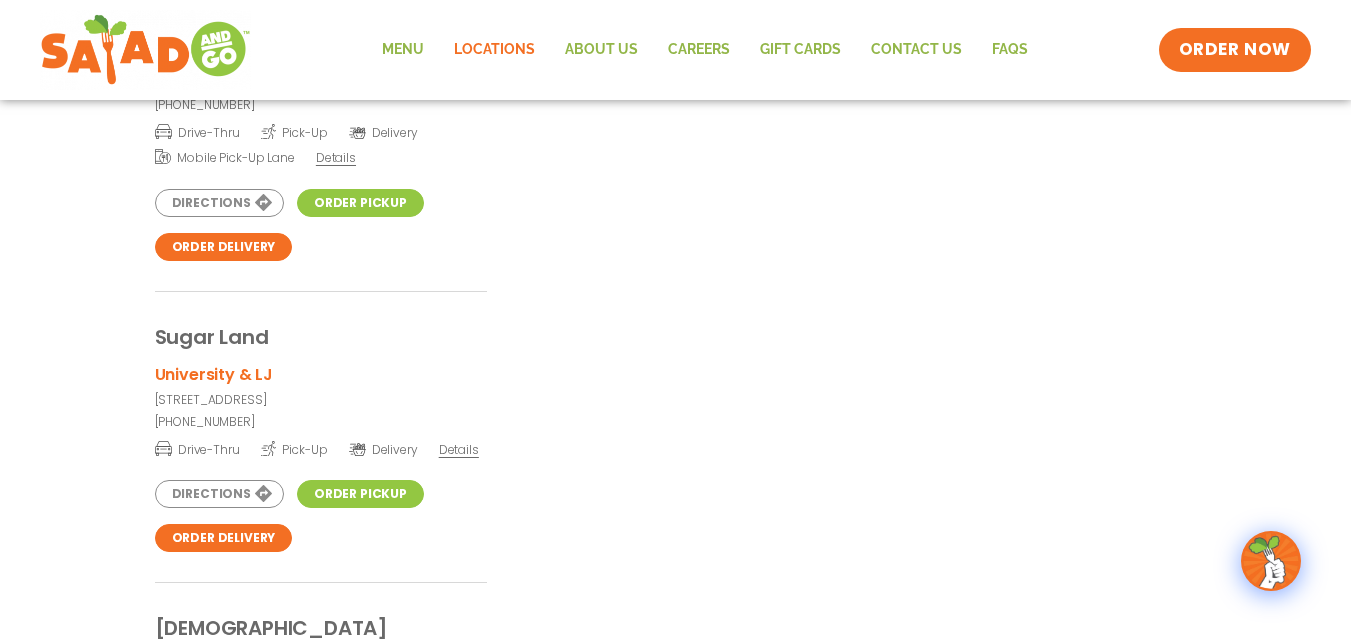 scroll, scrollTop: 15016, scrollLeft: 0, axis: vertical 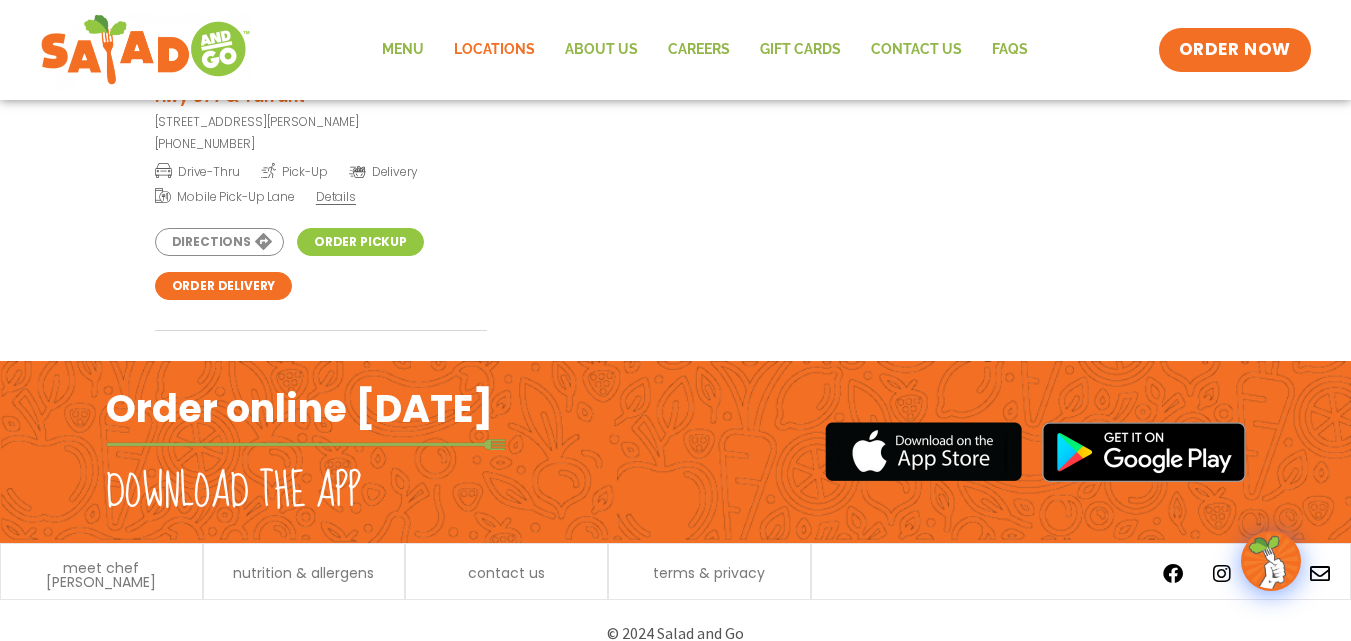 click on "Order Pickup" at bounding box center [360, 242] 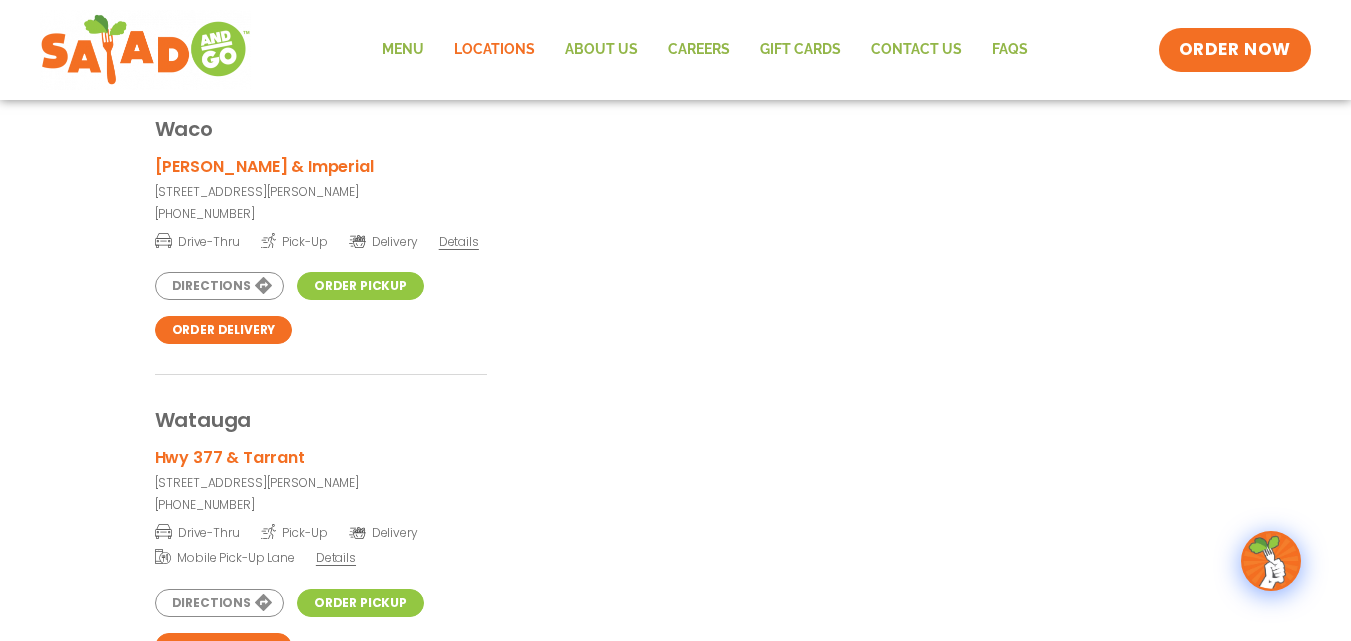 scroll, scrollTop: 14628, scrollLeft: 0, axis: vertical 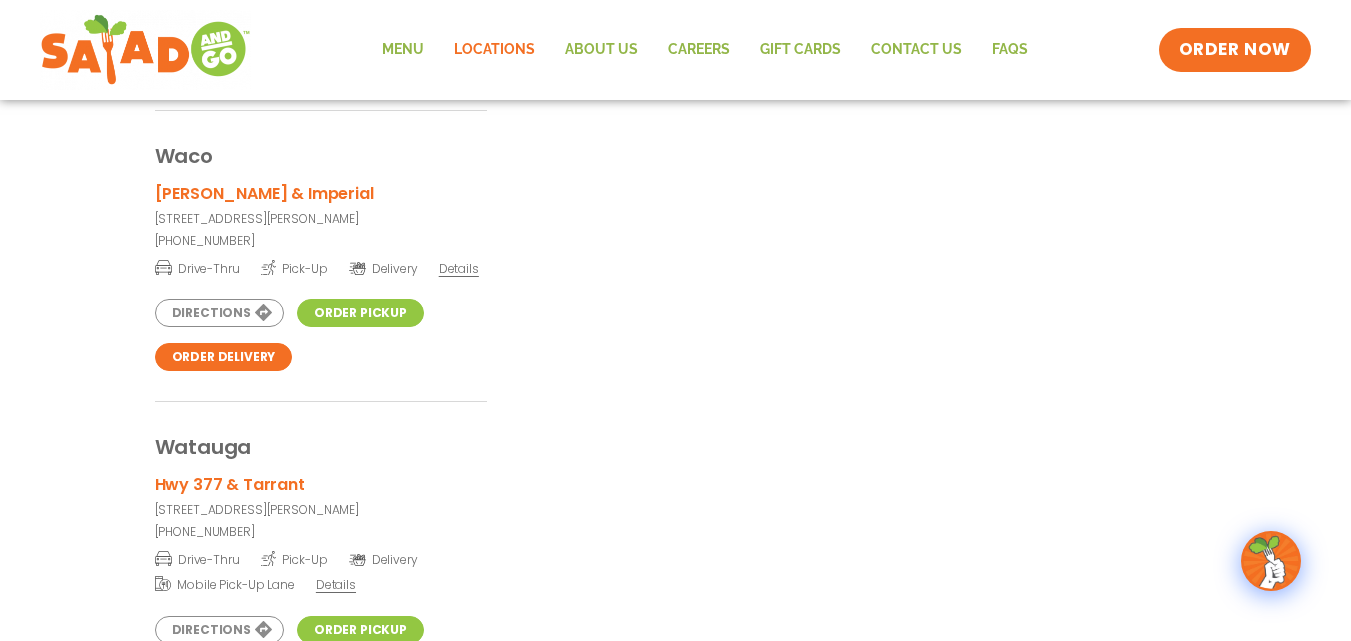 click on "Order Pickup" at bounding box center (360, 313) 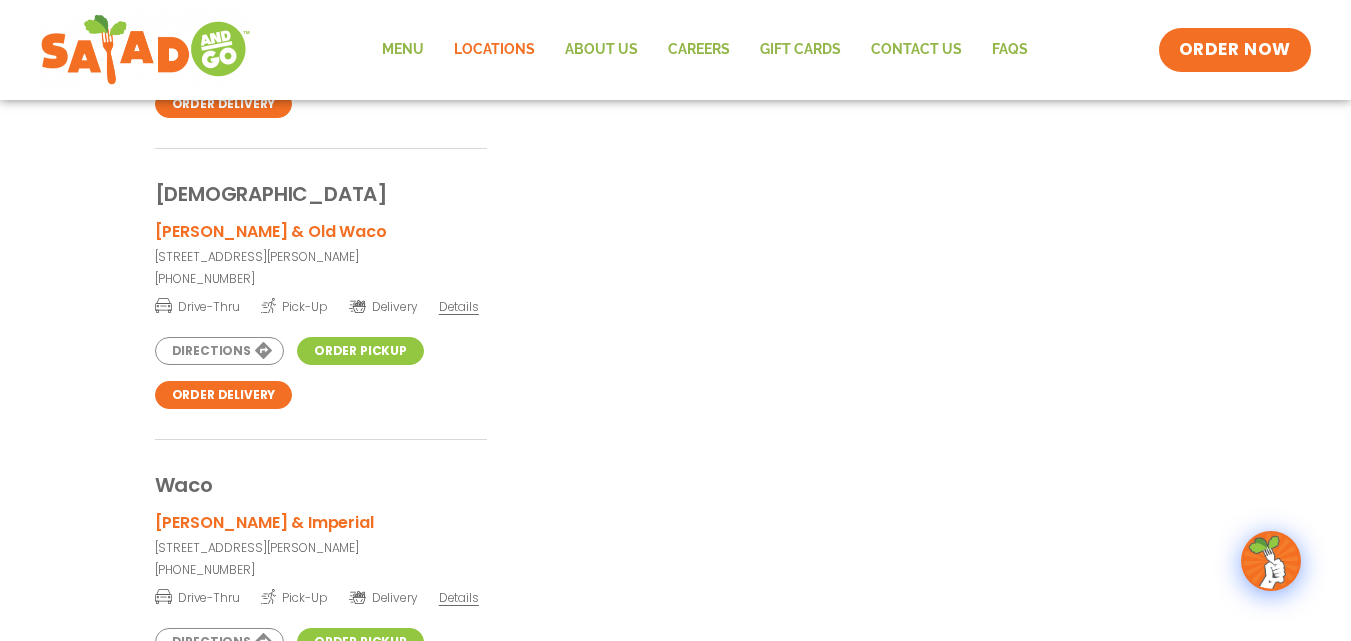 scroll, scrollTop: 14298, scrollLeft: 0, axis: vertical 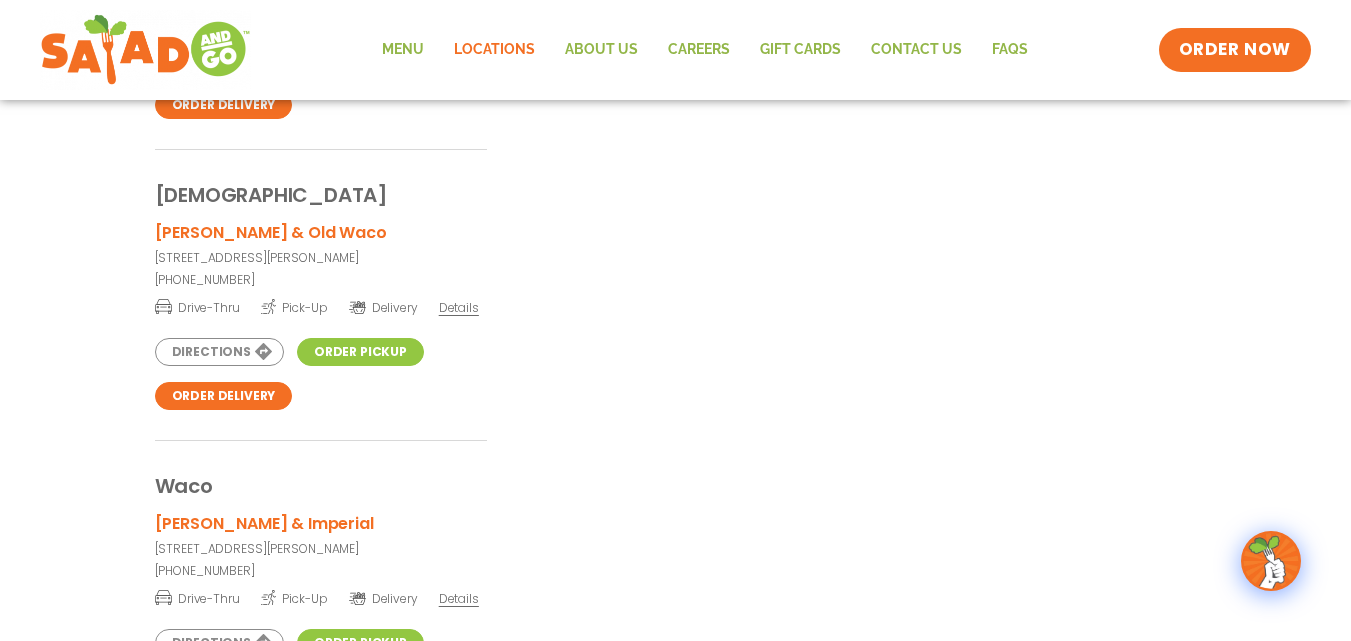 click on "Order Pickup" at bounding box center [360, 352] 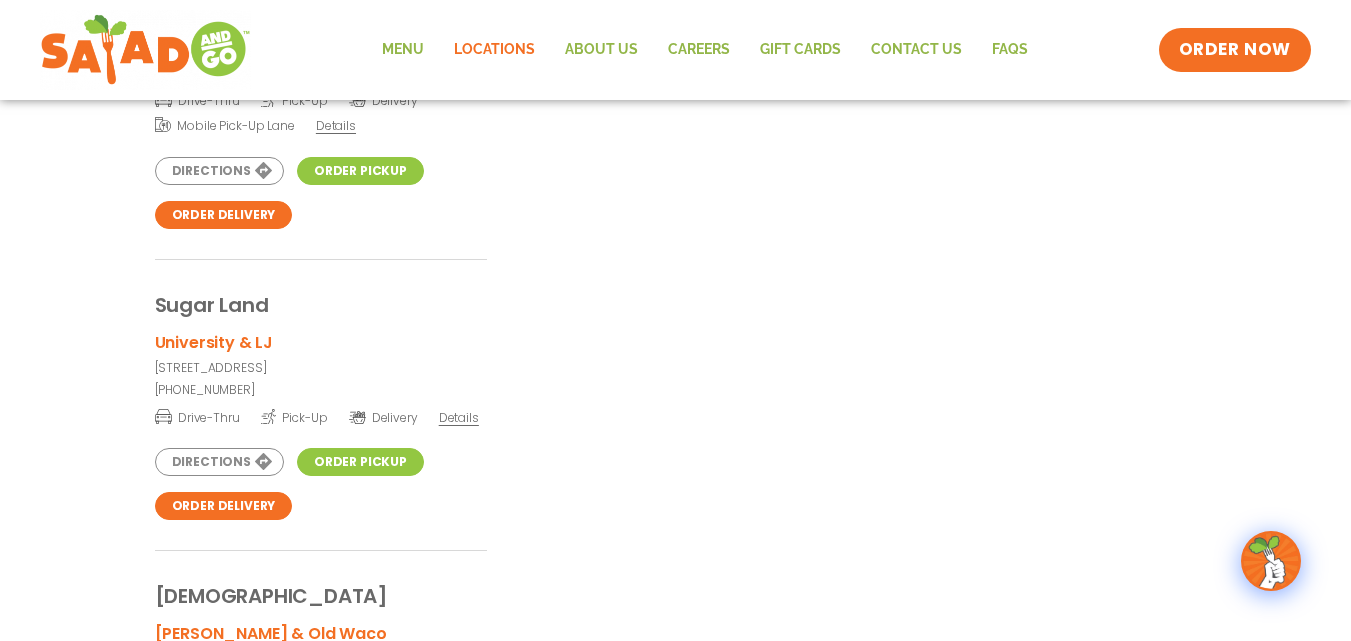 scroll, scrollTop: 13890, scrollLeft: 0, axis: vertical 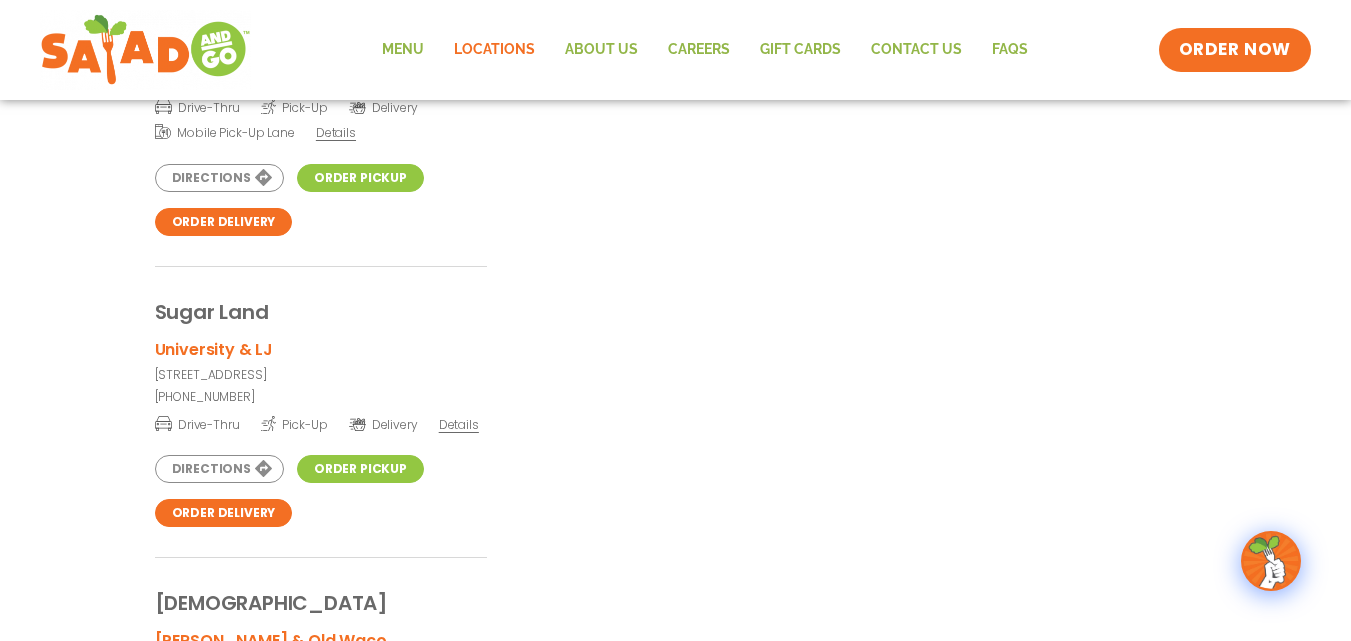 click on "Order Pickup" at bounding box center [360, 469] 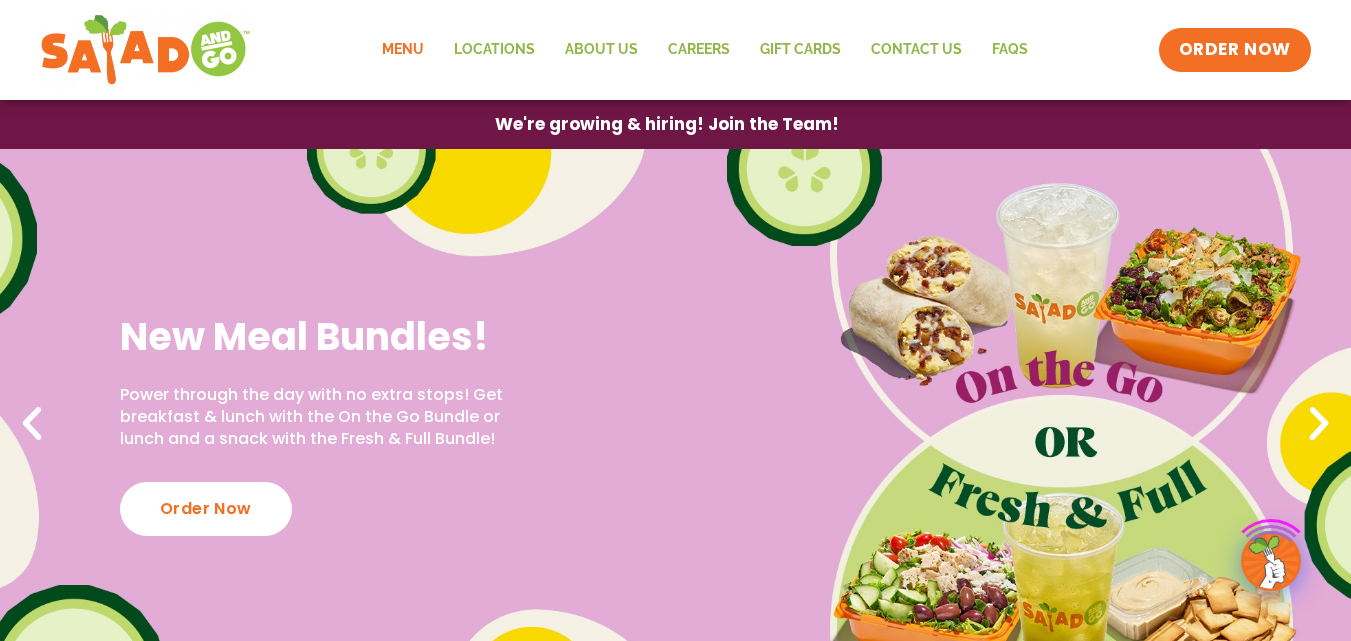 scroll, scrollTop: 0, scrollLeft: 0, axis: both 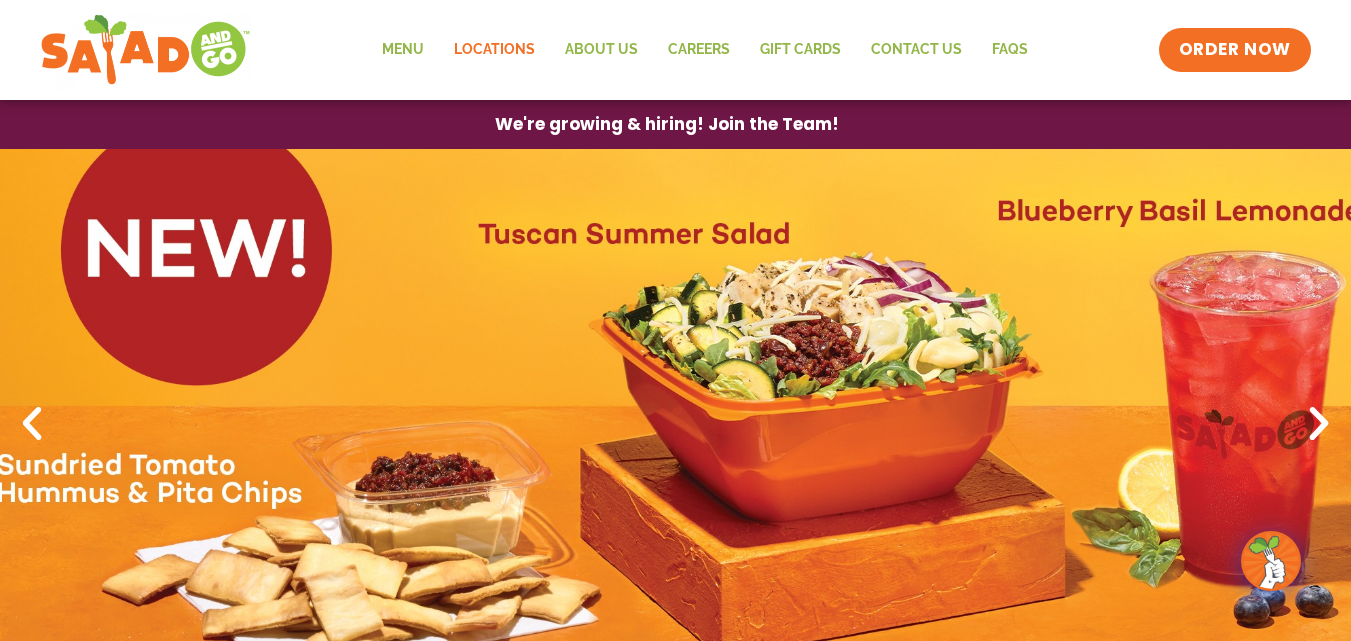 click on "Locations" 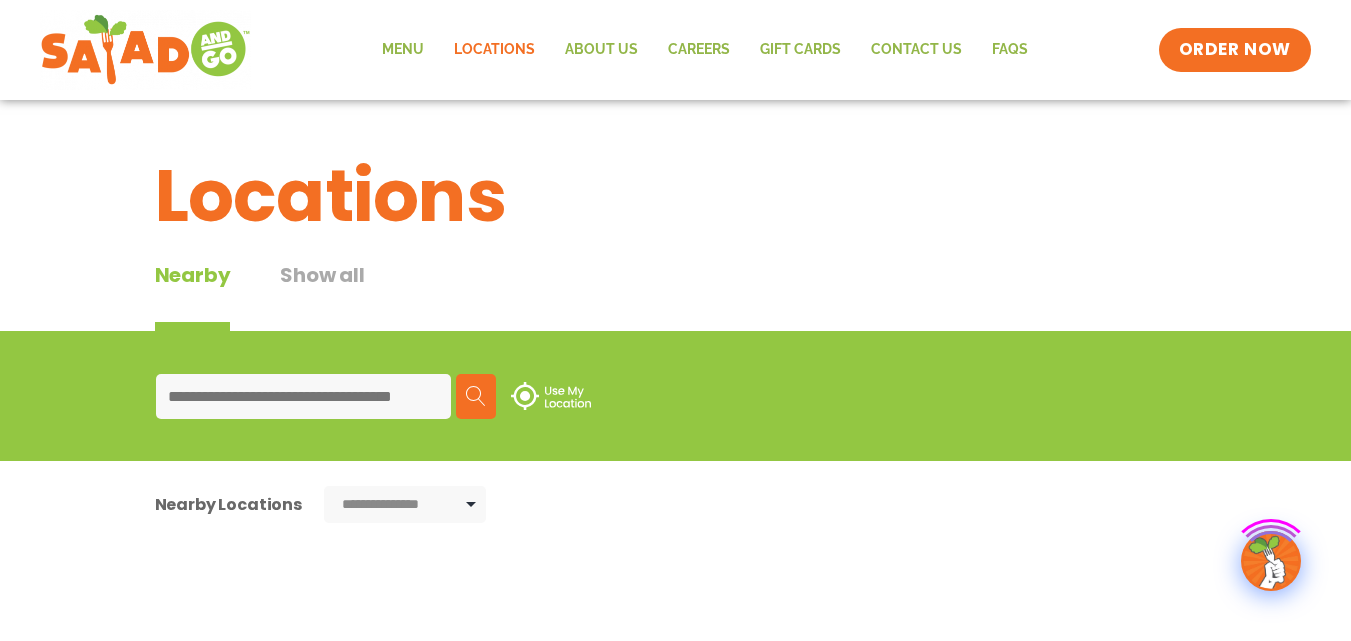 scroll, scrollTop: 0, scrollLeft: 0, axis: both 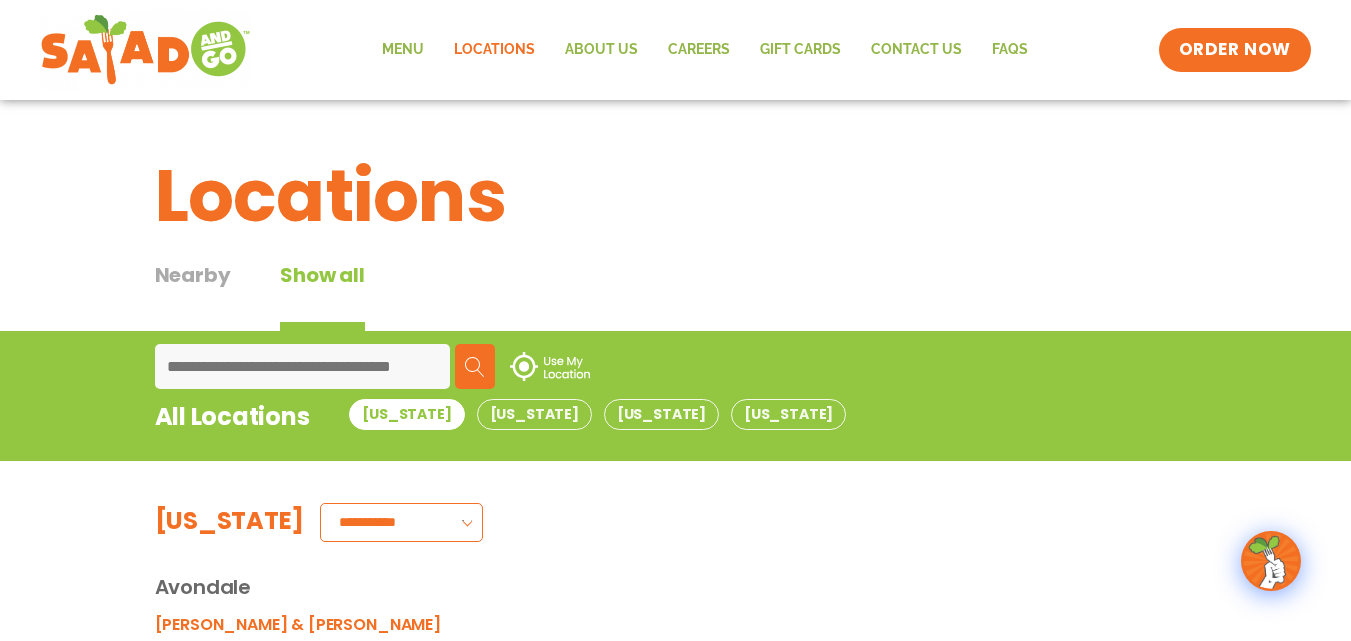 click on "All Locations" at bounding box center [232, 423] 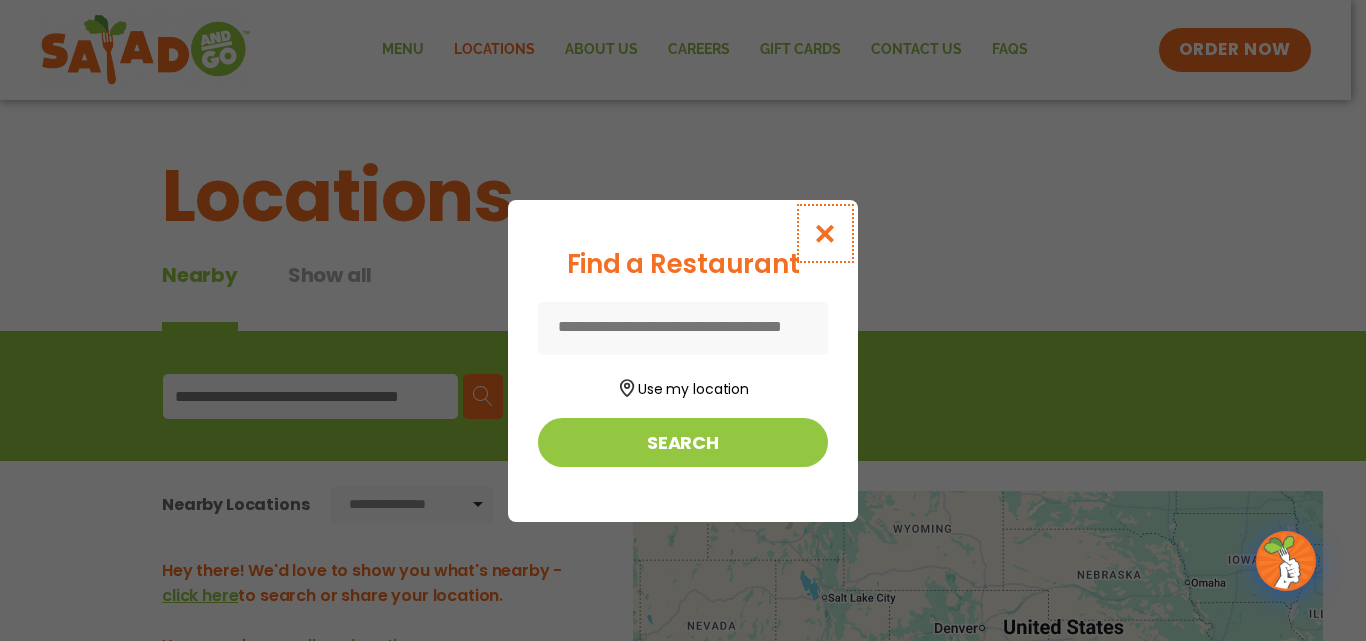 click at bounding box center (825, 233) 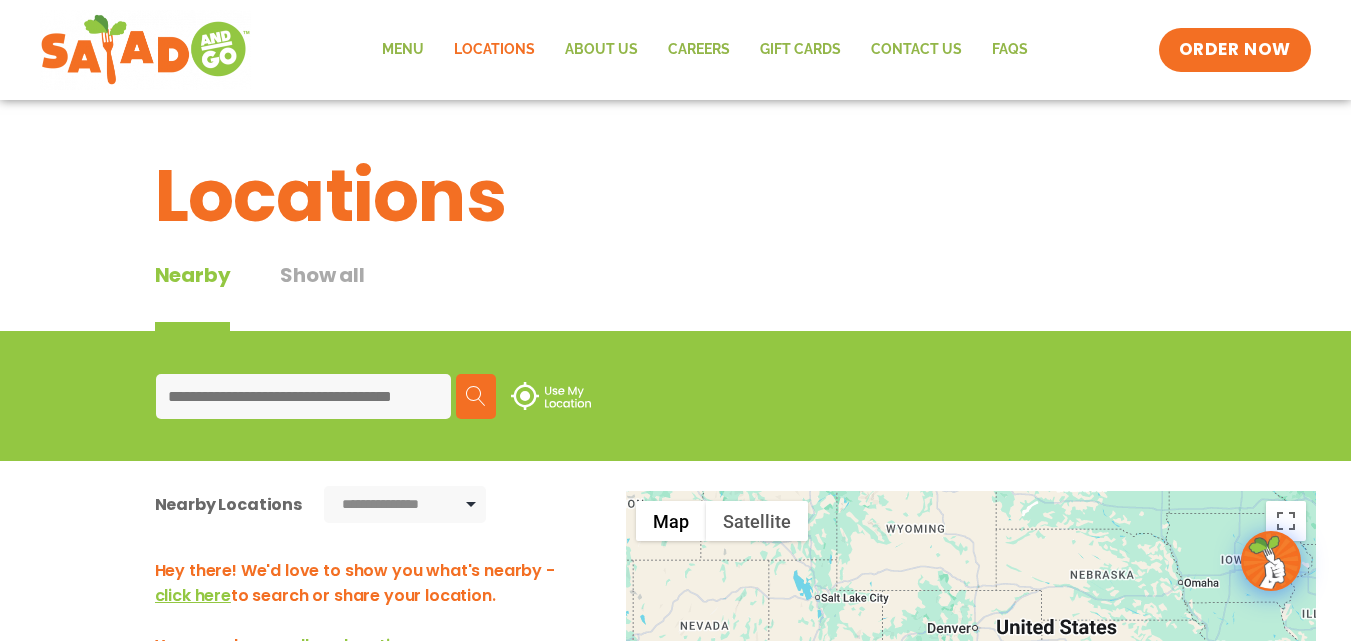 click on "Show all" at bounding box center (322, 295) 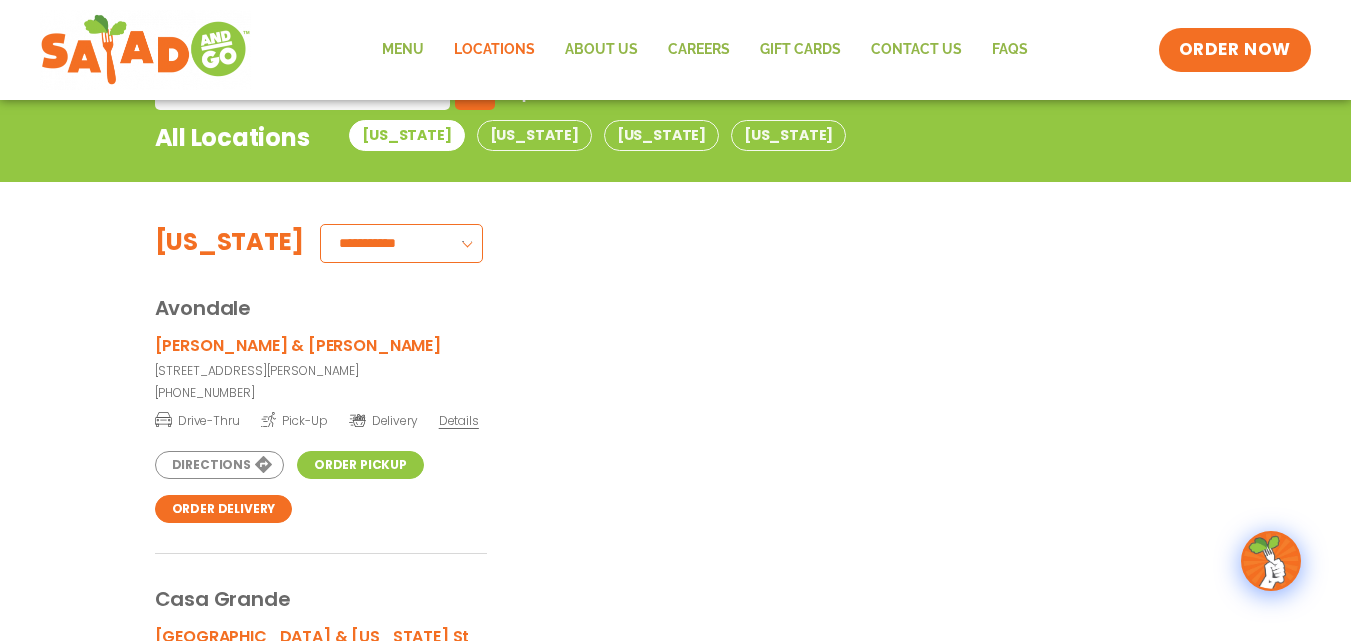 scroll, scrollTop: 280, scrollLeft: 0, axis: vertical 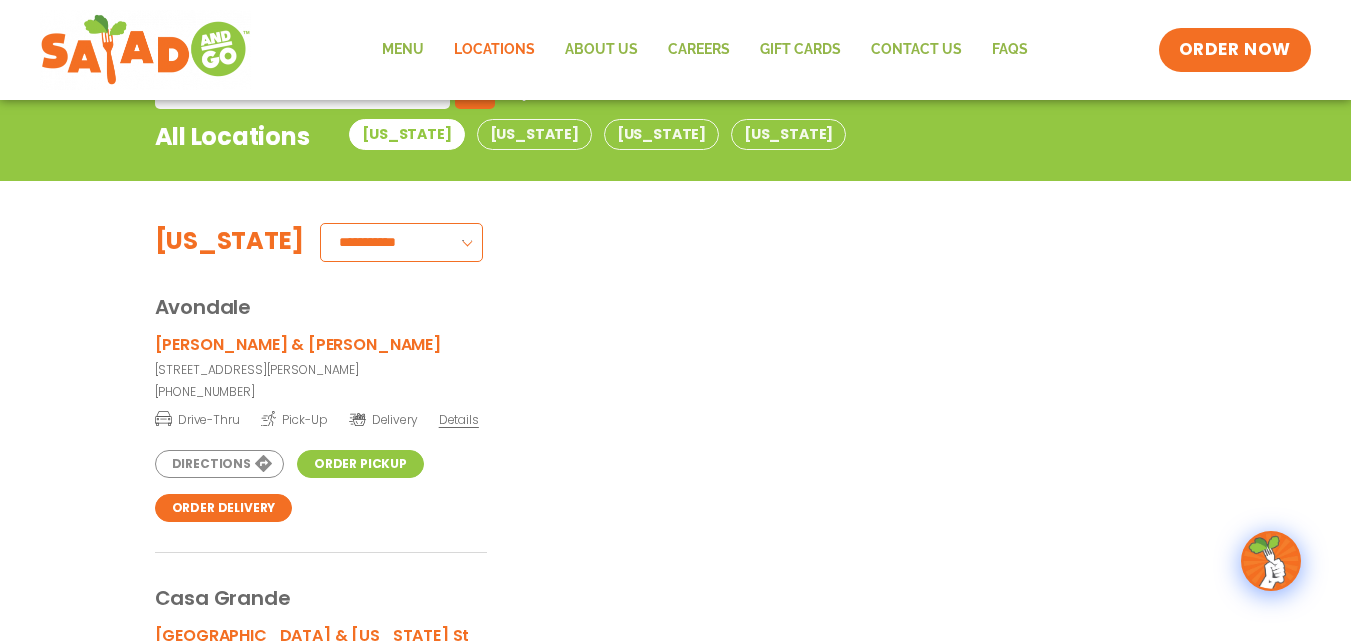 click on "**********" at bounding box center (401, 242) 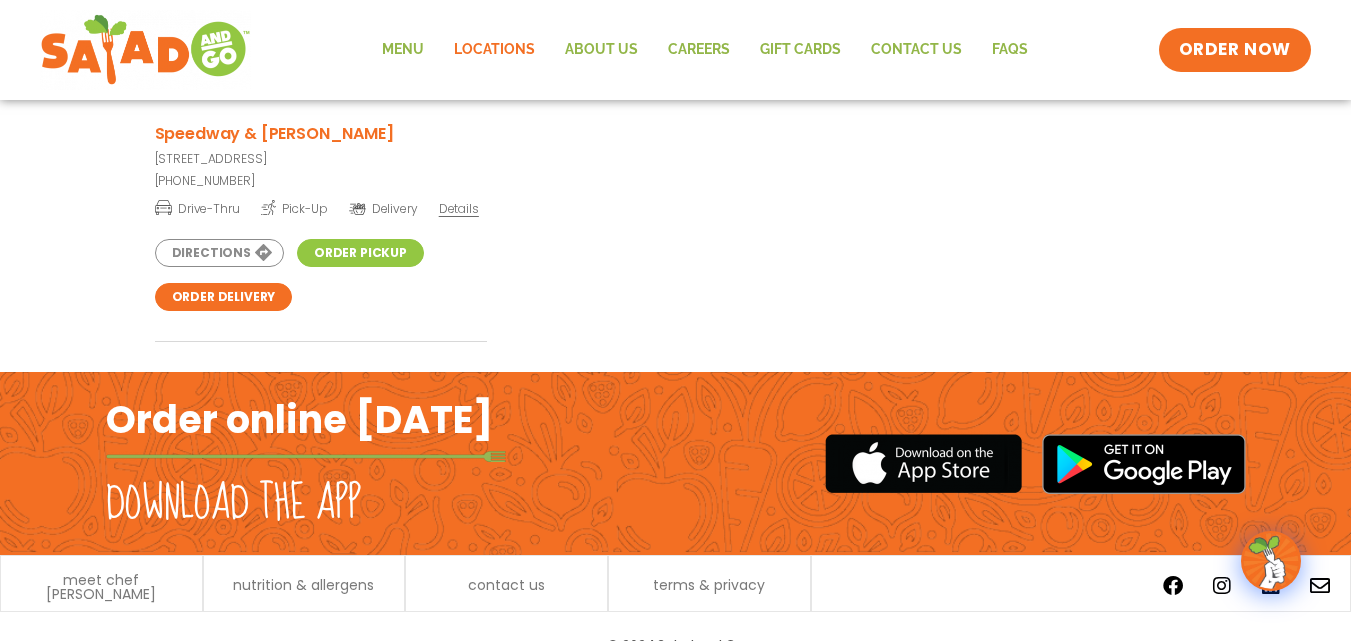 scroll, scrollTop: 8032, scrollLeft: 0, axis: vertical 